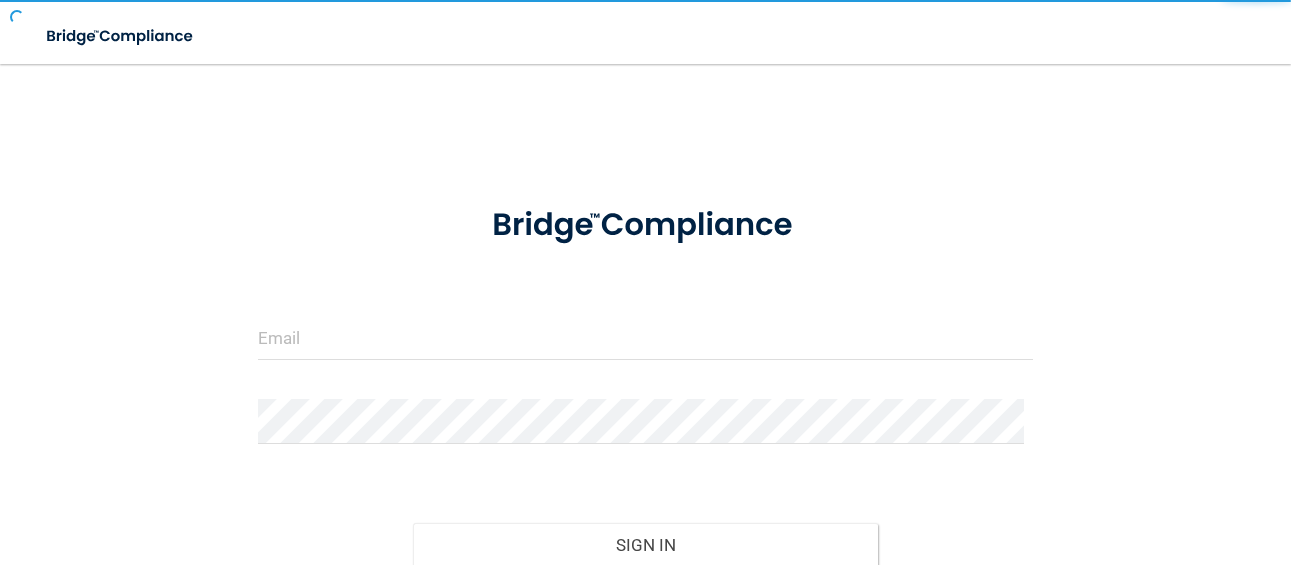 scroll, scrollTop: 0, scrollLeft: 0, axis: both 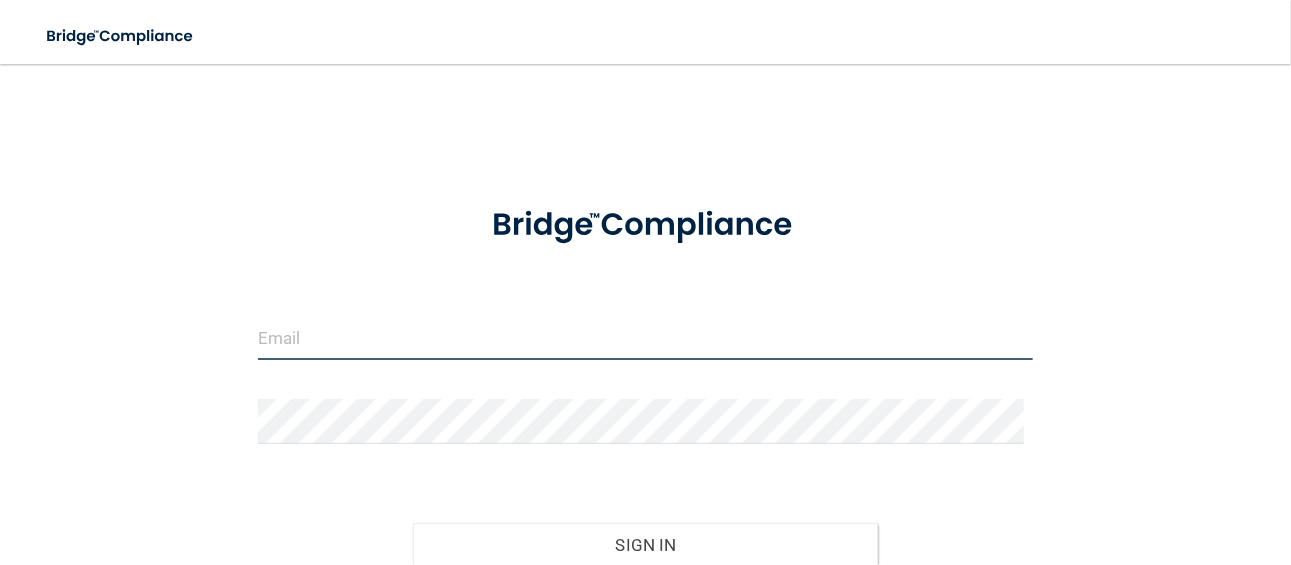 click at bounding box center [645, 337] 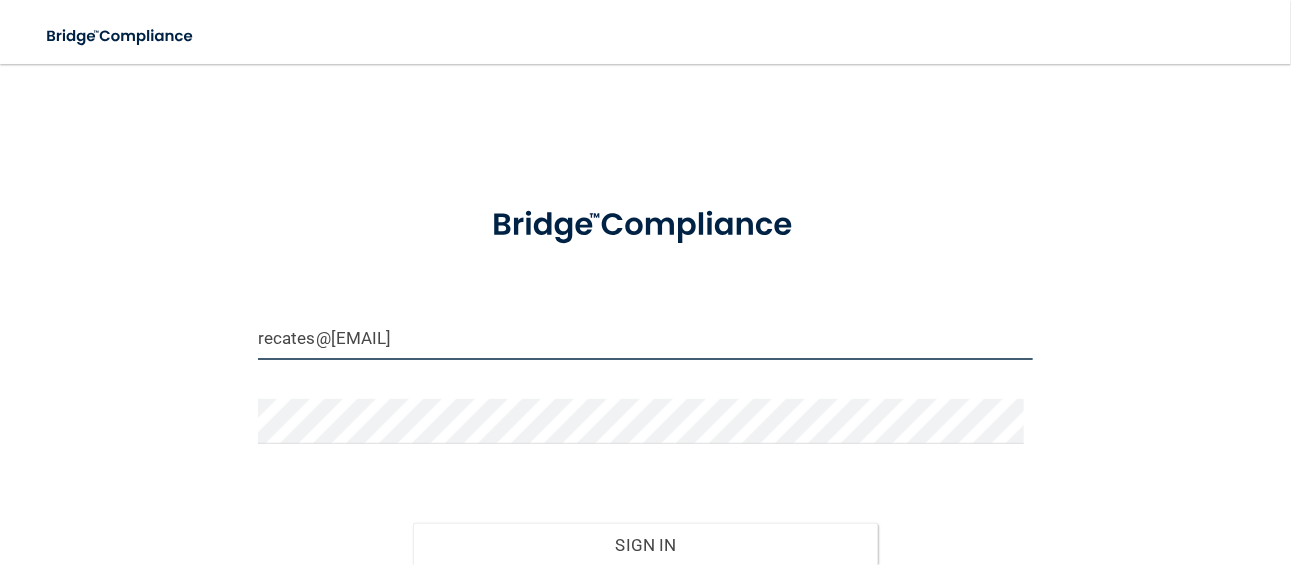 type on "recates@[EMAIL]" 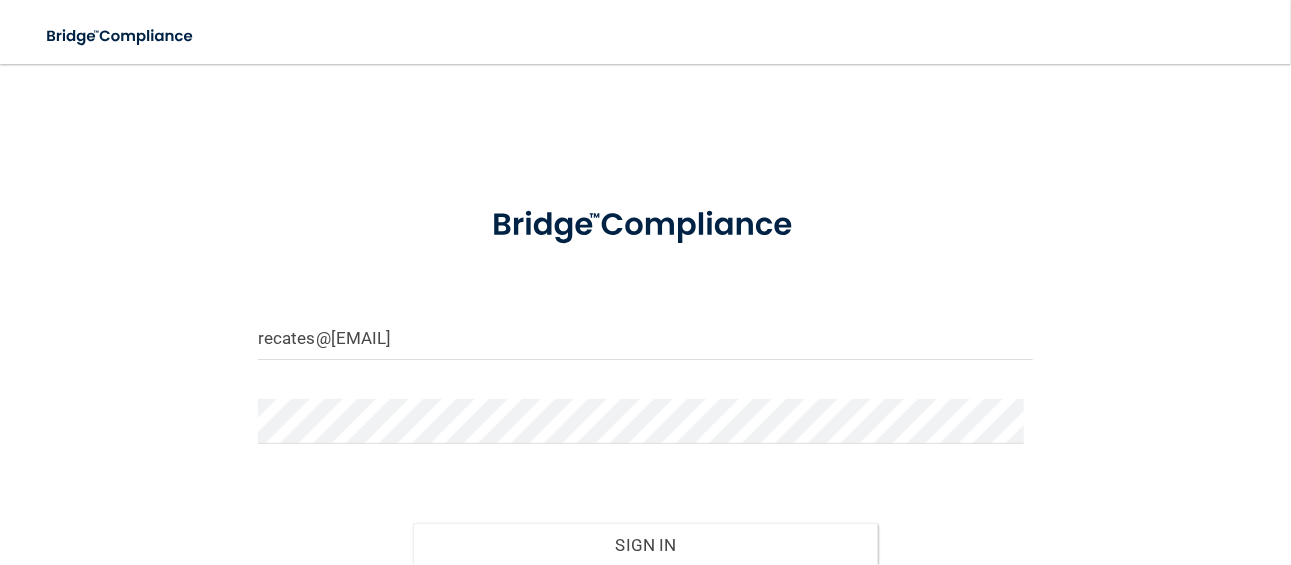 click at bounding box center [645, 429] 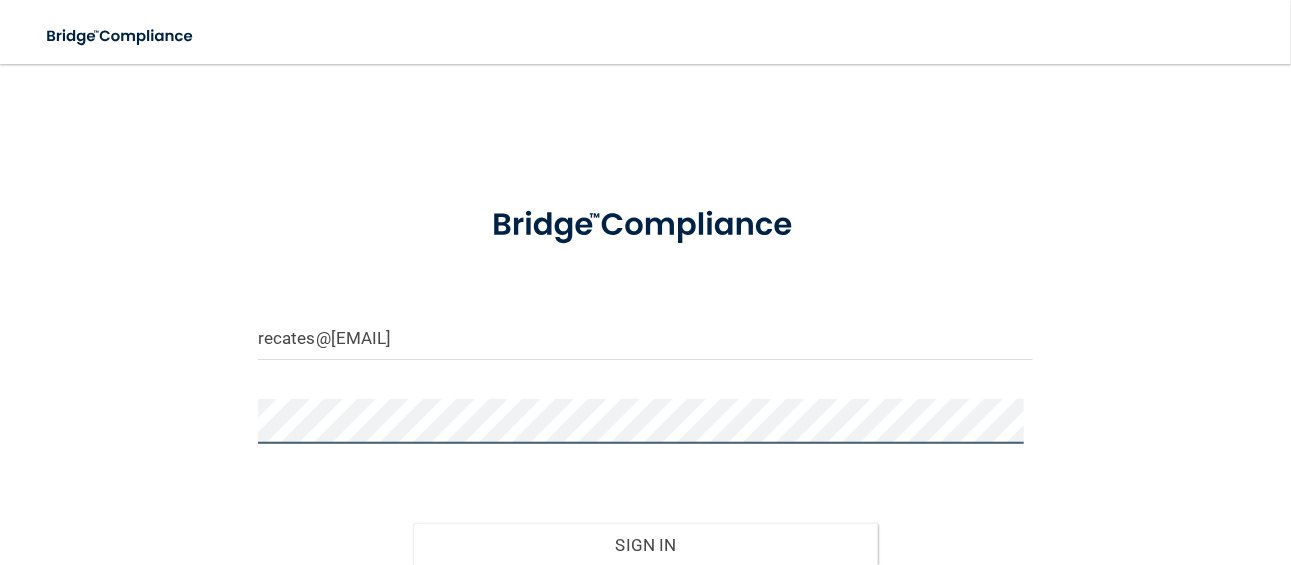 click on "Sign In" at bounding box center (645, 545) 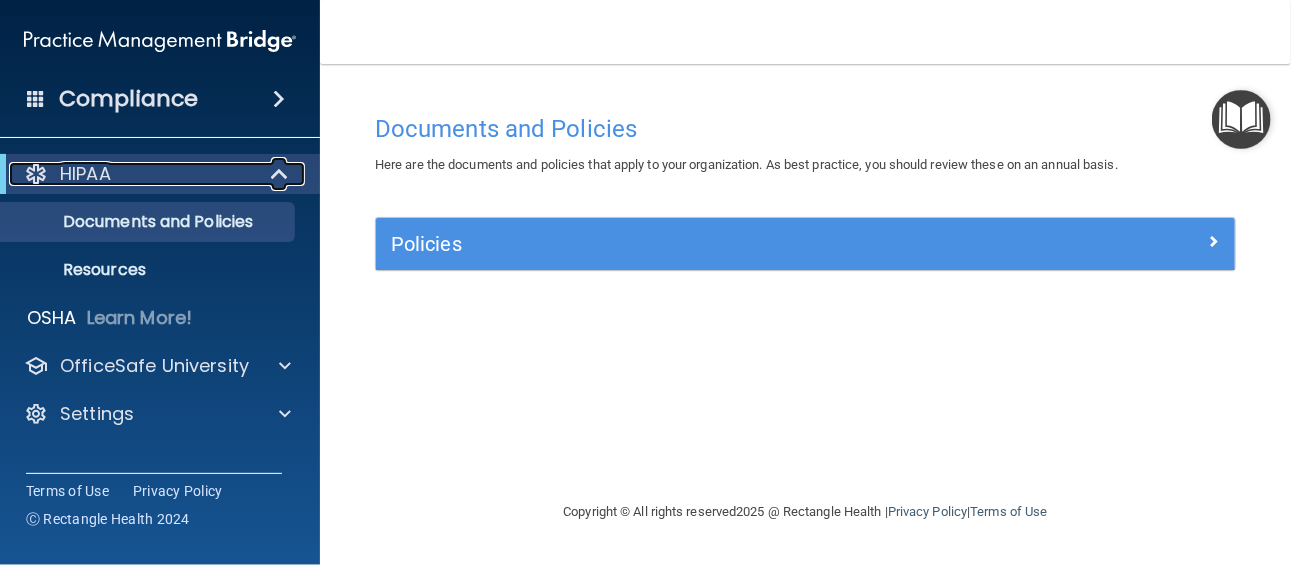 click on "HIPAA" at bounding box center [85, 174] 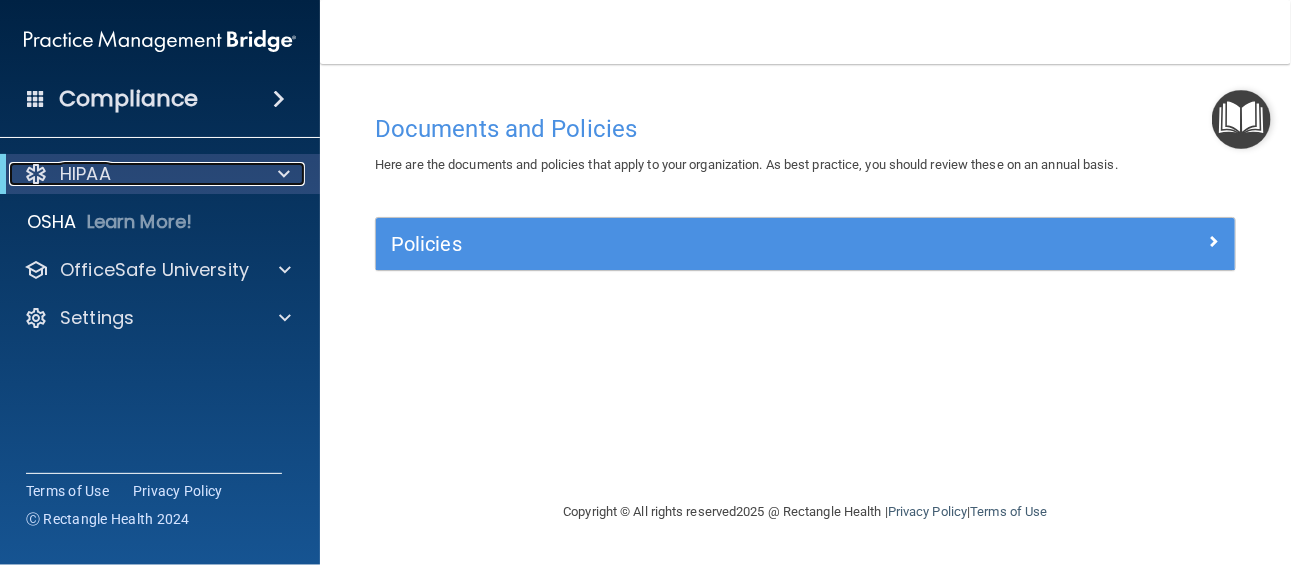 click on "HIPAA" at bounding box center [85, 174] 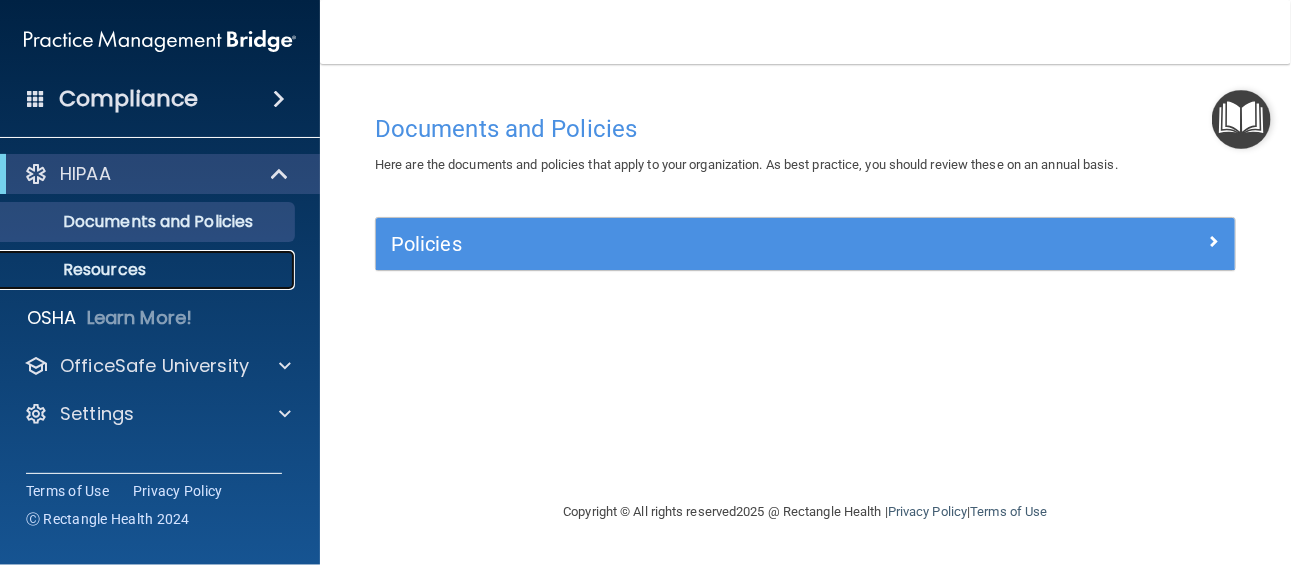 click on "Resources" at bounding box center (149, 270) 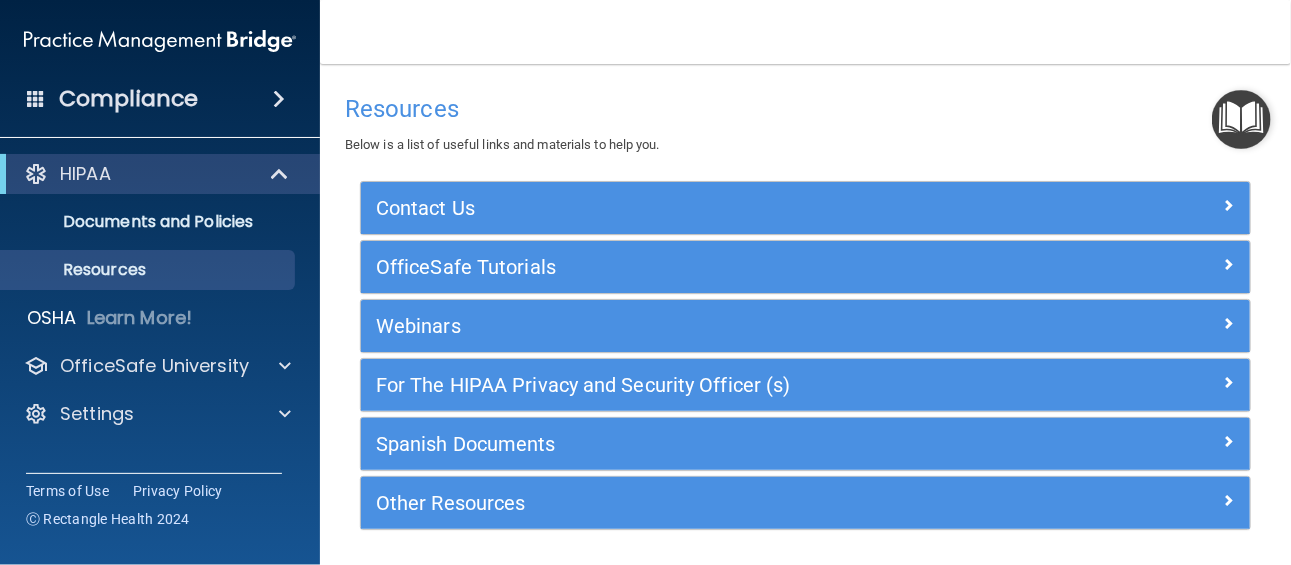 click on "Compliance" at bounding box center [128, 99] 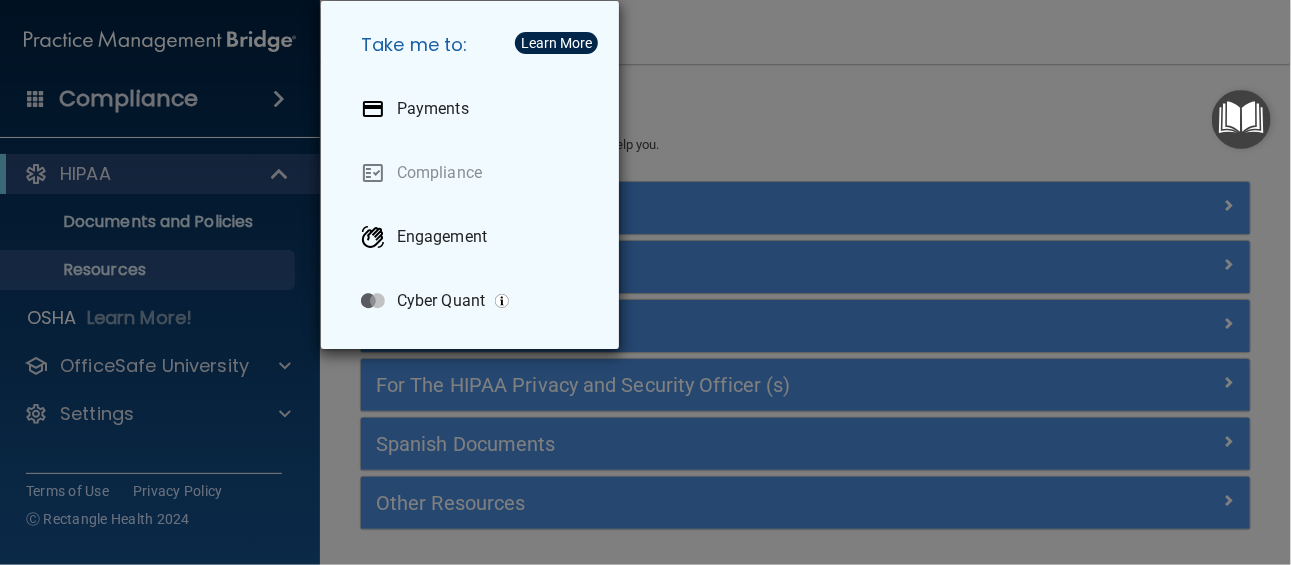 click on "Take me to:             Payments                   Compliance                     Engagement                     Cyber Quant" at bounding box center [645, 282] 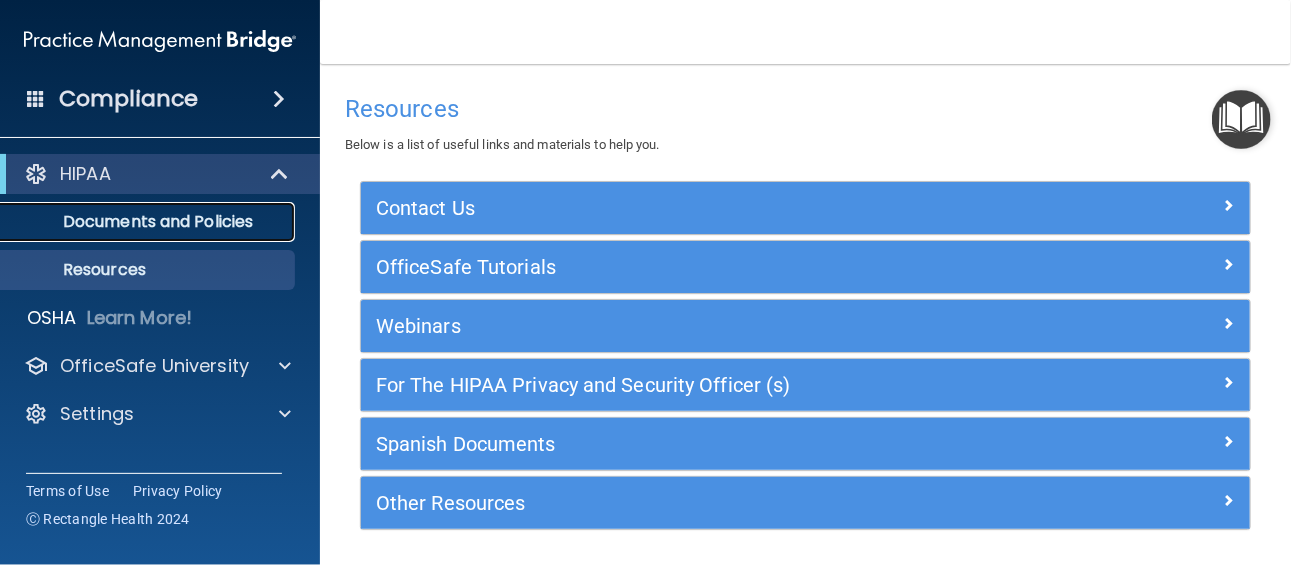 click on "Documents and Policies" at bounding box center [137, 222] 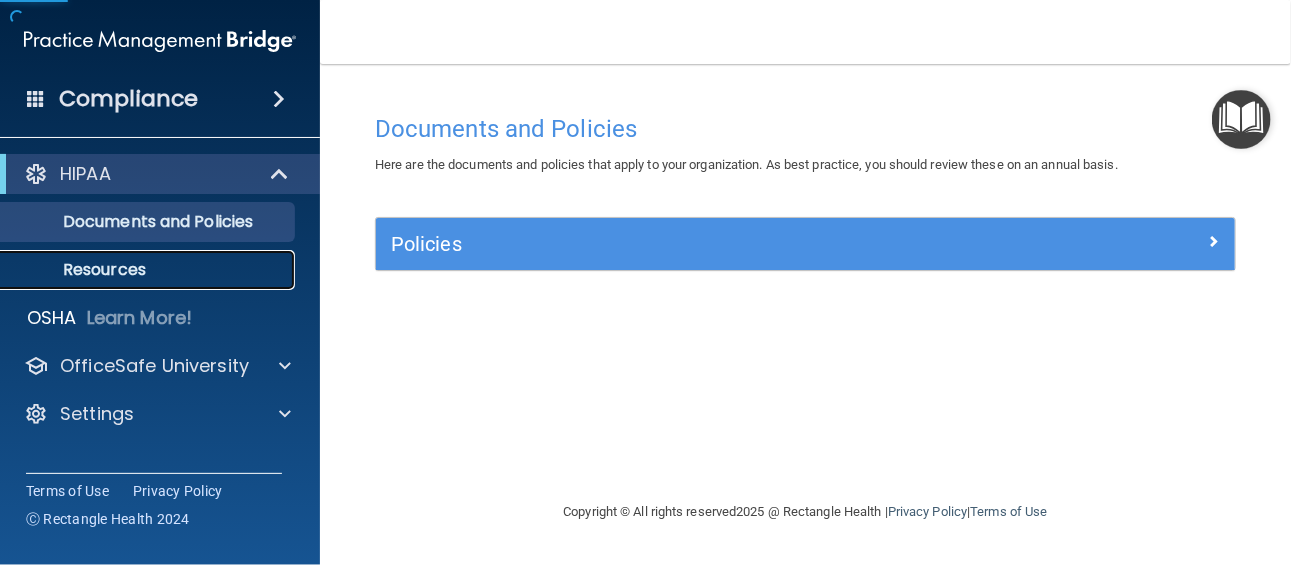 click on "Resources" at bounding box center (149, 270) 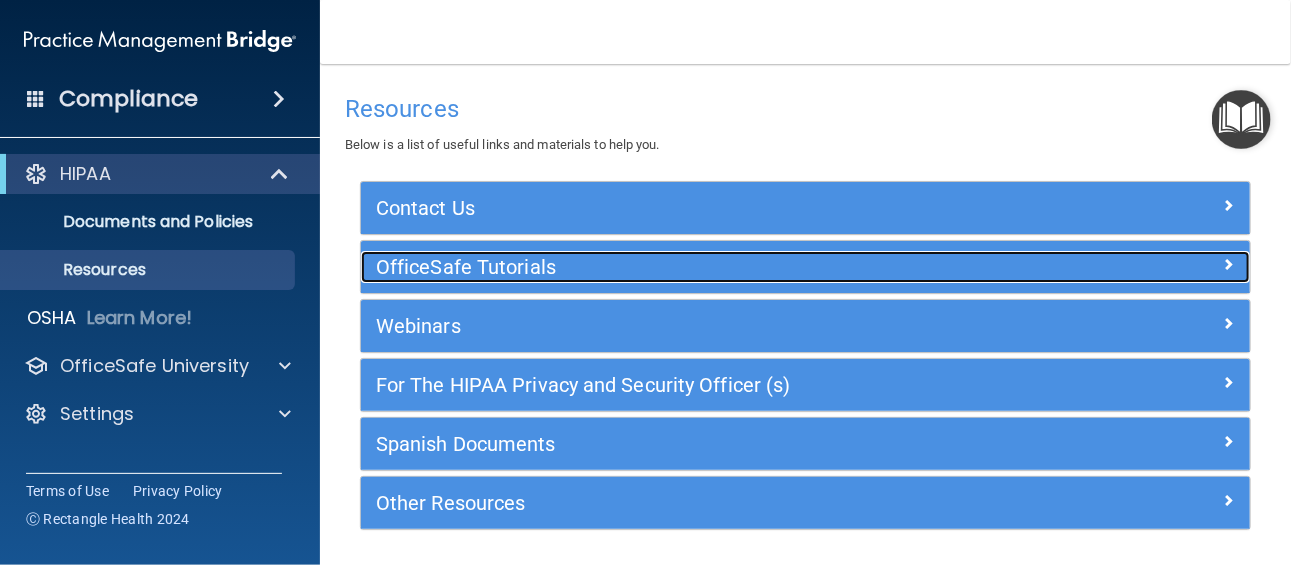 click on "OfficeSafe Tutorials" at bounding box center (694, 267) 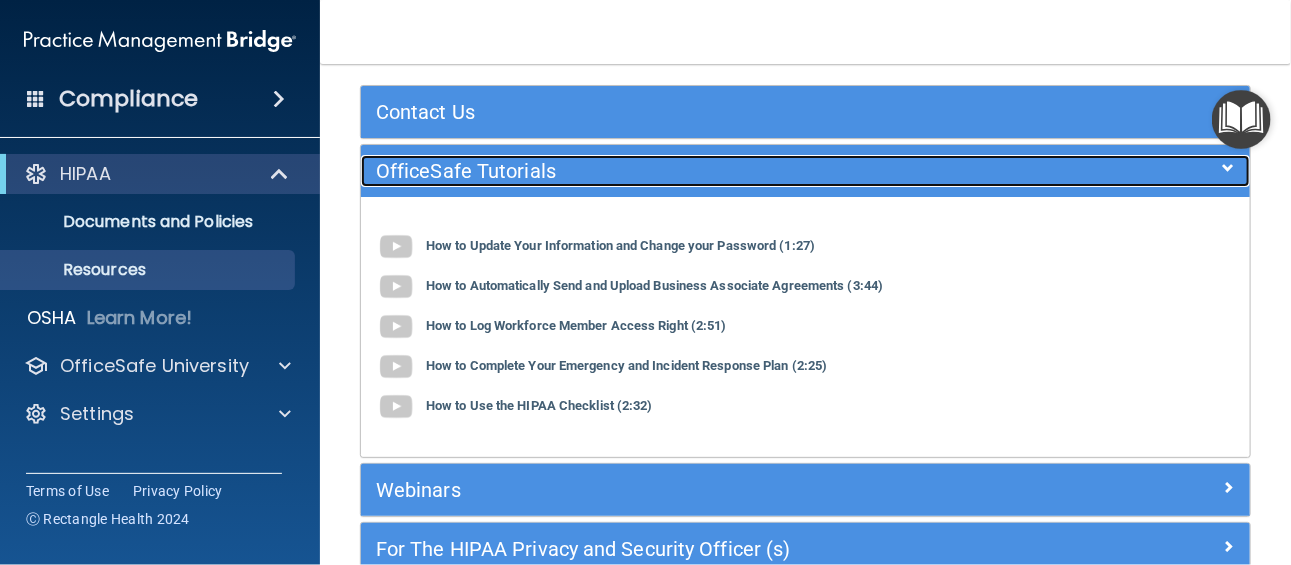 scroll, scrollTop: 149, scrollLeft: 0, axis: vertical 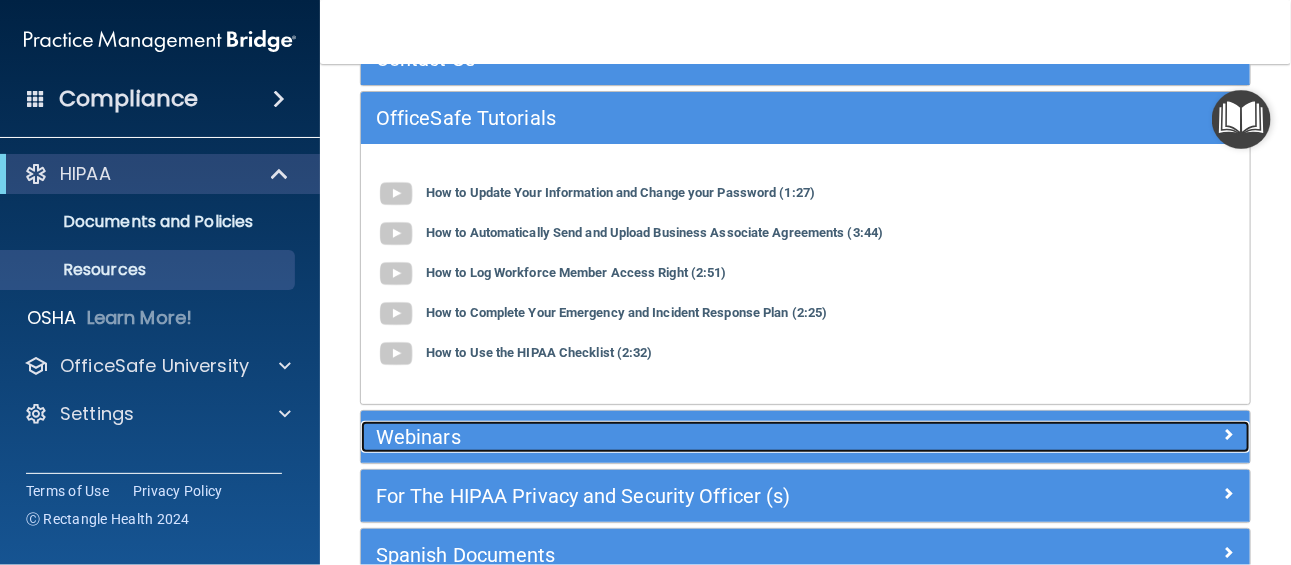 click on "Webinars" at bounding box center (694, 437) 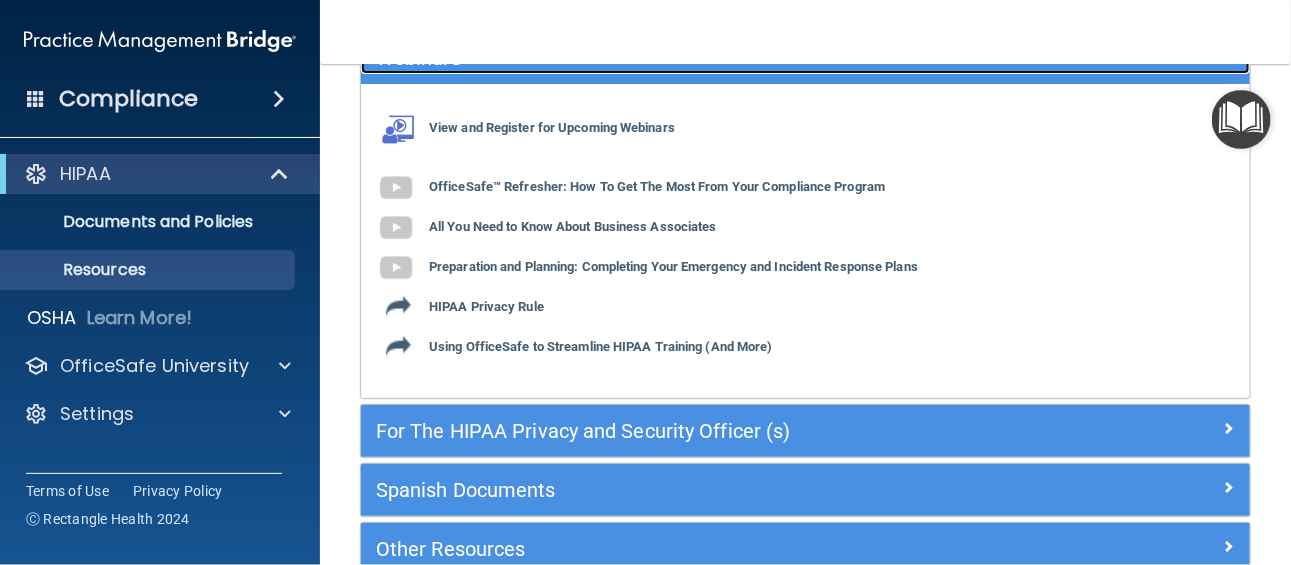 scroll, scrollTop: 272, scrollLeft: 0, axis: vertical 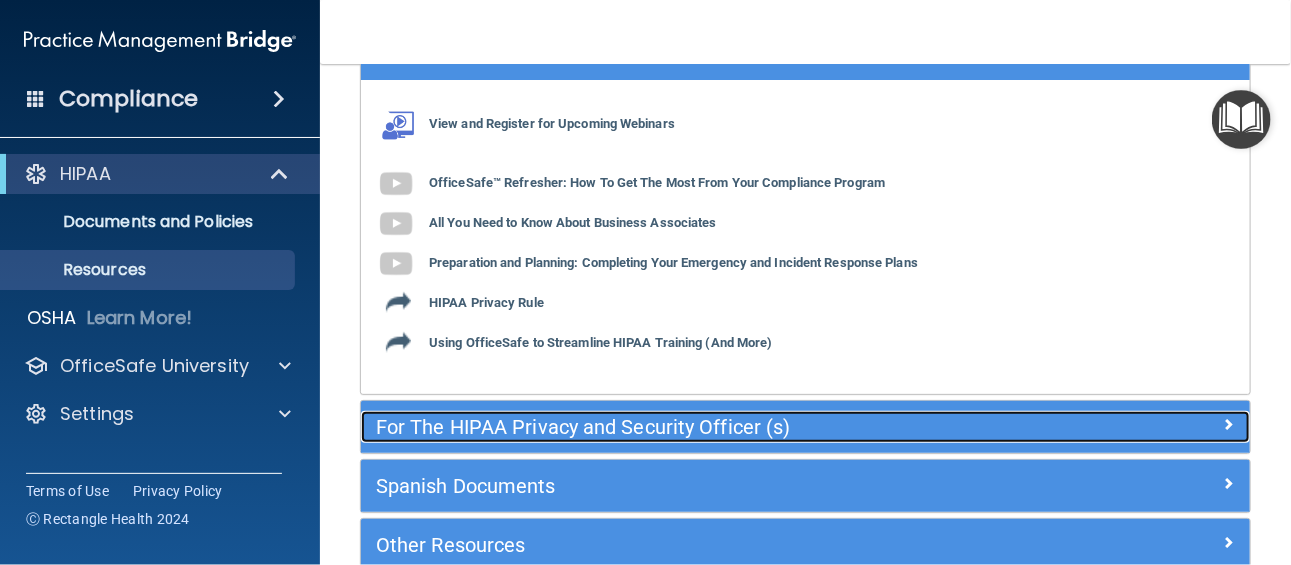 click on "For The HIPAA Privacy and Security Officer (s)" at bounding box center [694, 427] 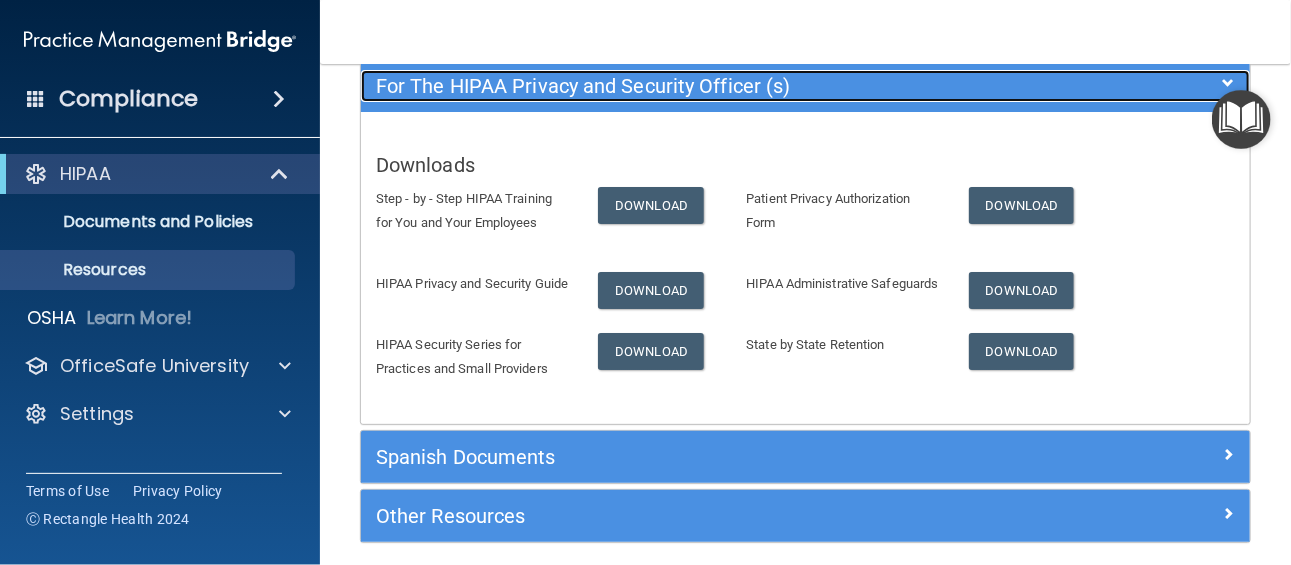 scroll, scrollTop: 301, scrollLeft: 0, axis: vertical 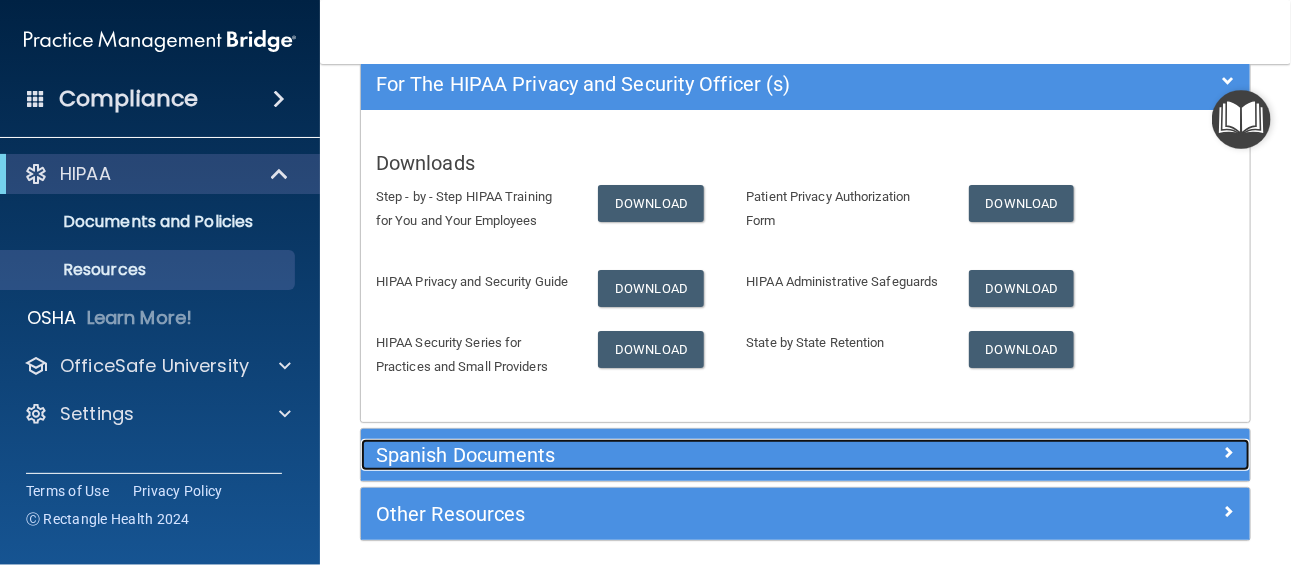 click on "Spanish Documents" at bounding box center [694, 455] 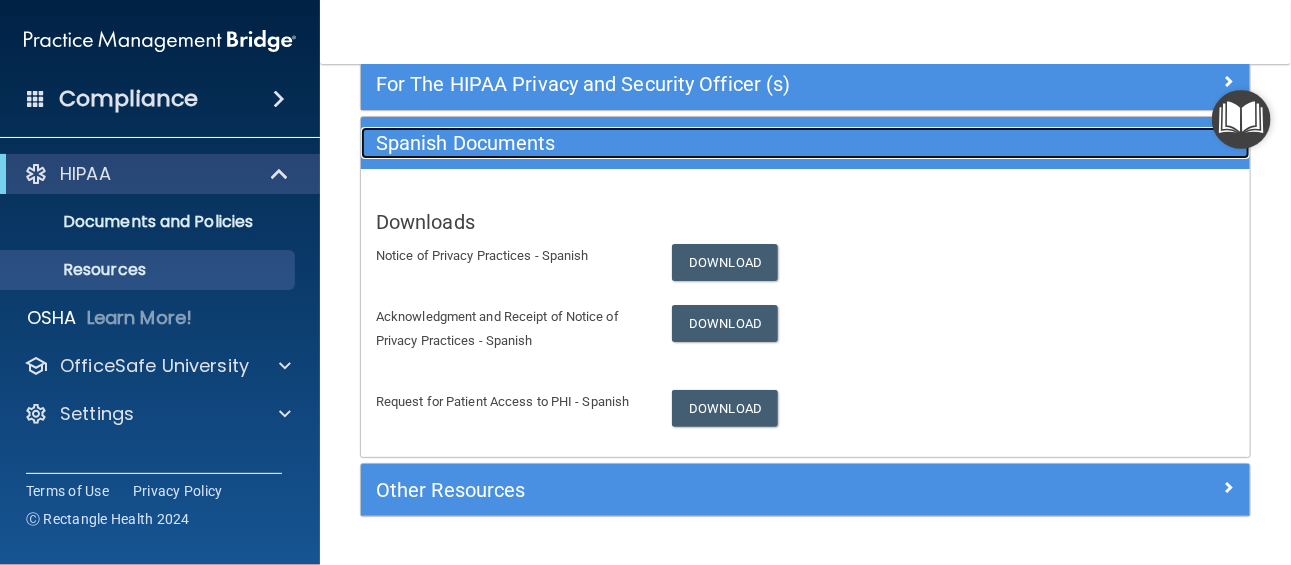 scroll, scrollTop: 351, scrollLeft: 0, axis: vertical 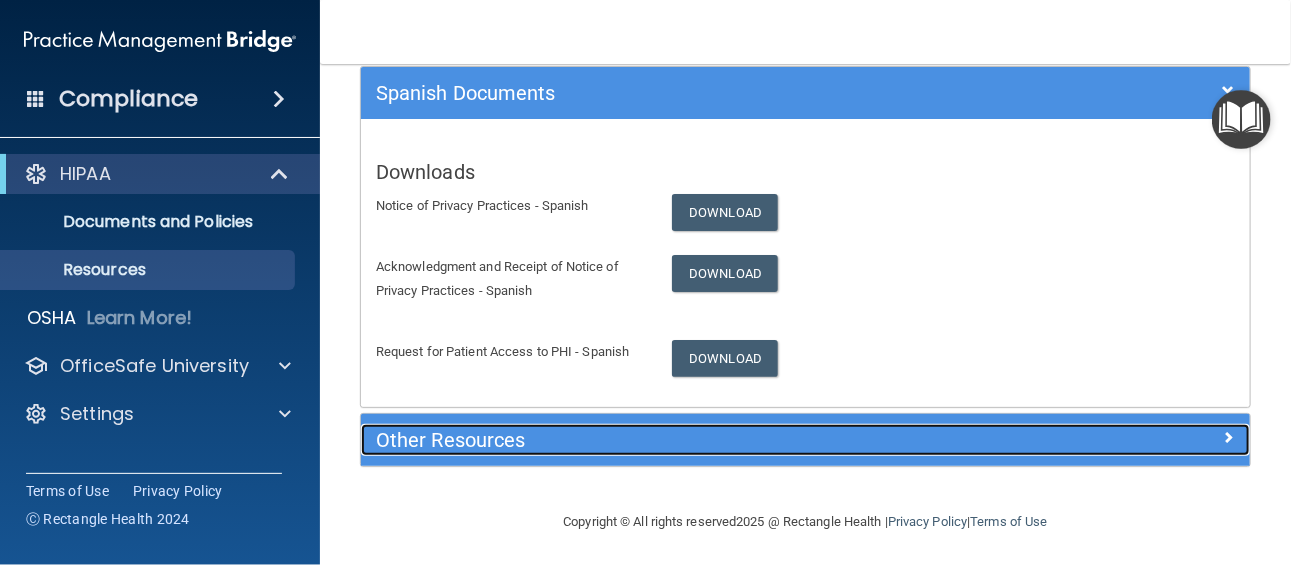click on "Other Resources" at bounding box center (694, 440) 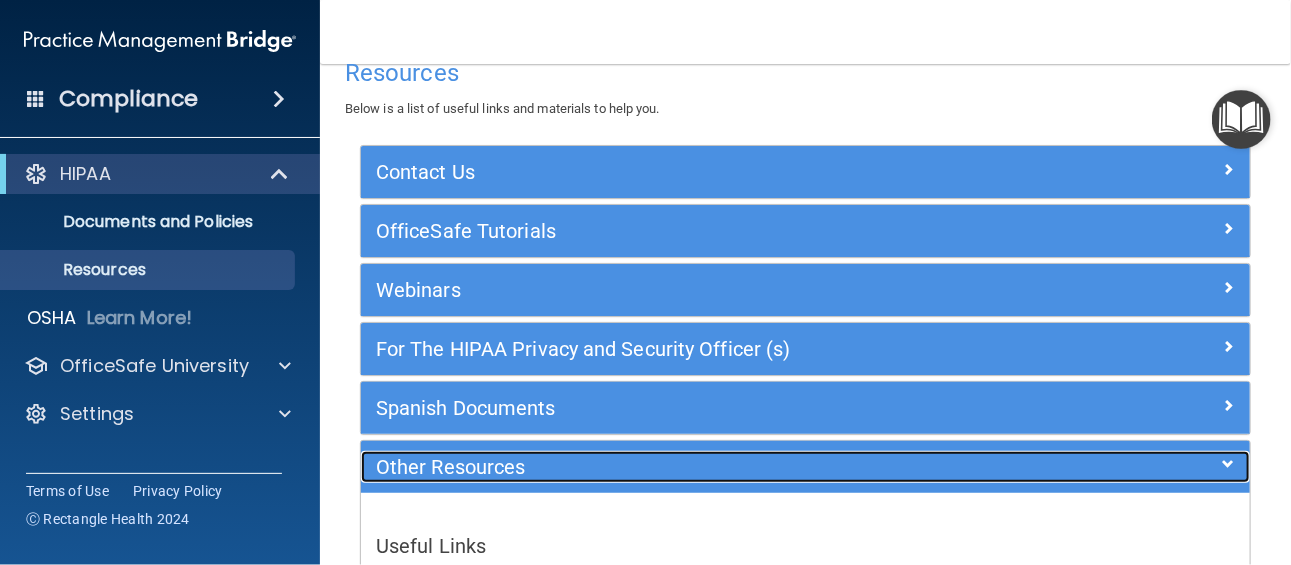 scroll, scrollTop: 0, scrollLeft: 0, axis: both 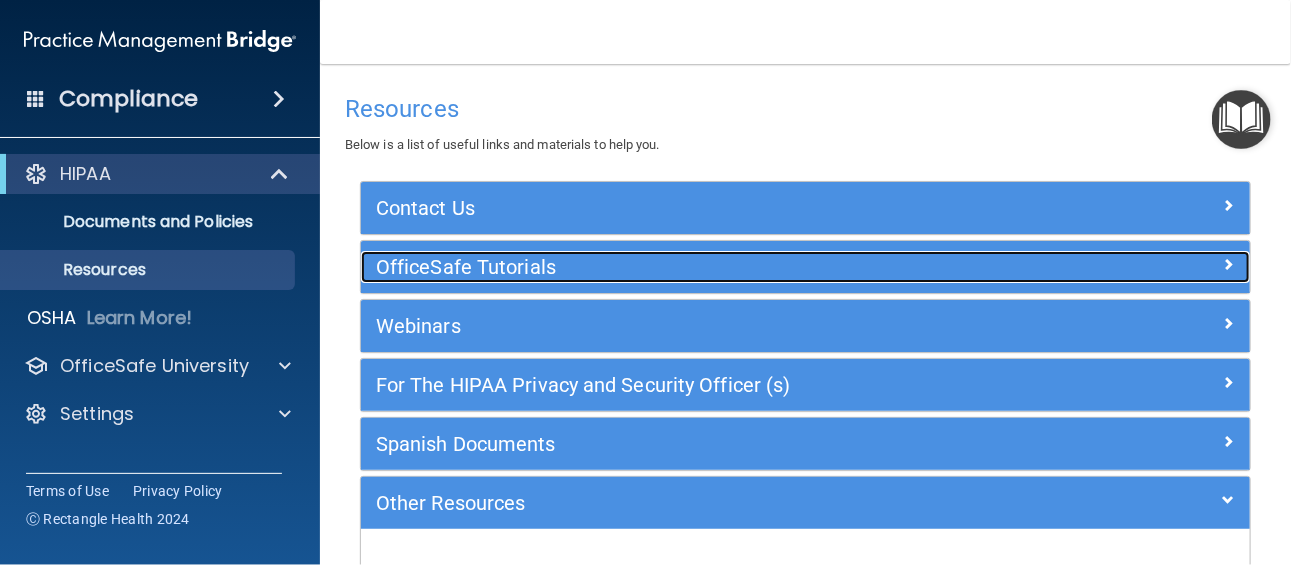 click on "OfficeSafe Tutorials" at bounding box center [694, 267] 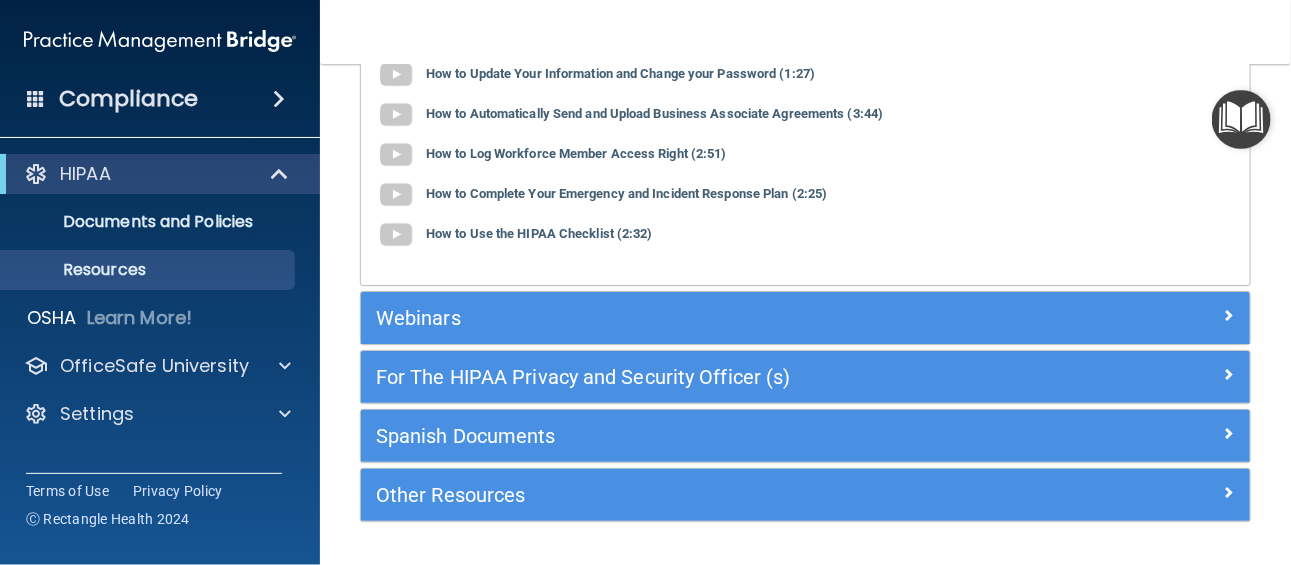 scroll, scrollTop: 270, scrollLeft: 0, axis: vertical 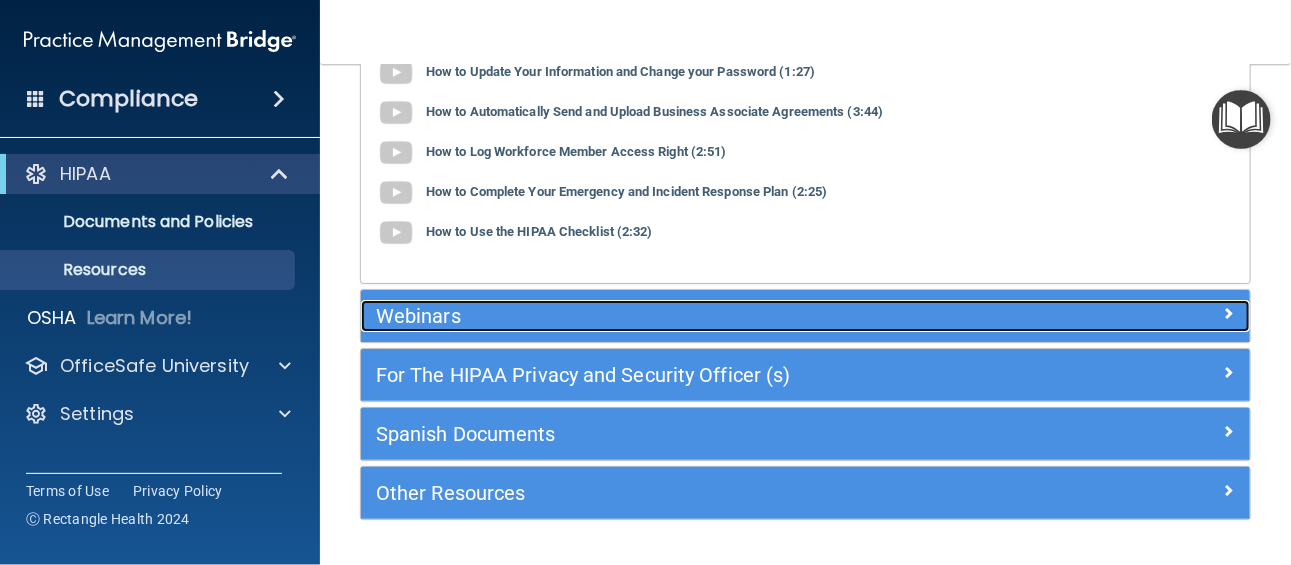 click on "Webinars" at bounding box center [694, 316] 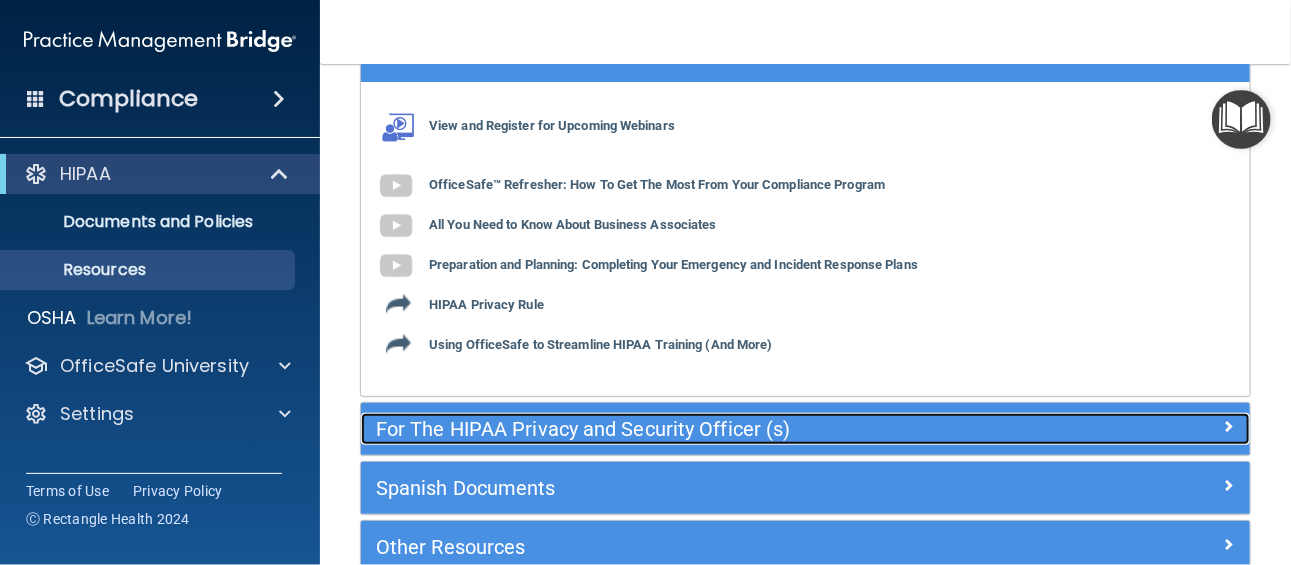 click on "For The HIPAA Privacy and Security Officer (s)" at bounding box center [694, 429] 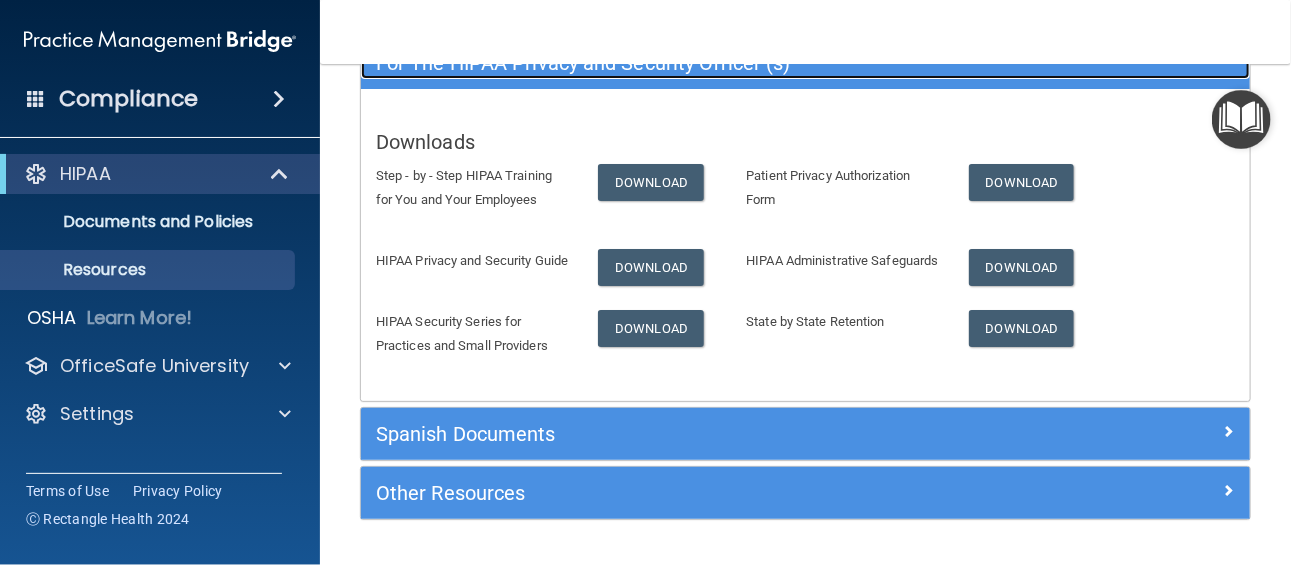 scroll, scrollTop: 320, scrollLeft: 0, axis: vertical 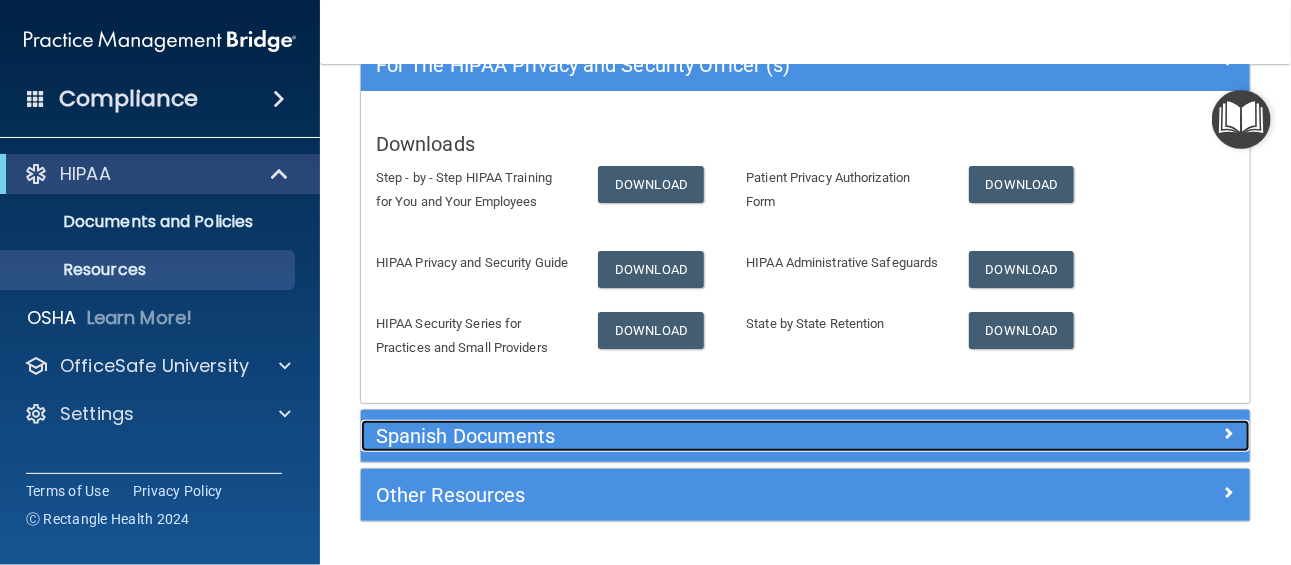click on "Spanish Documents" at bounding box center (694, 436) 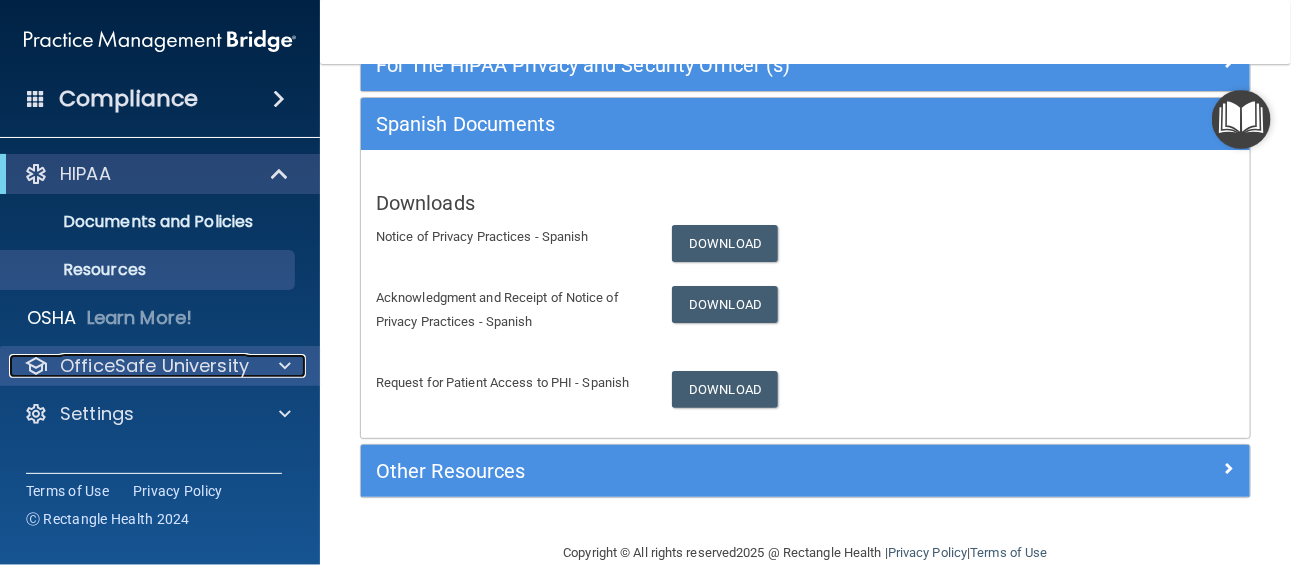 click on "OfficeSafe University" at bounding box center [154, 366] 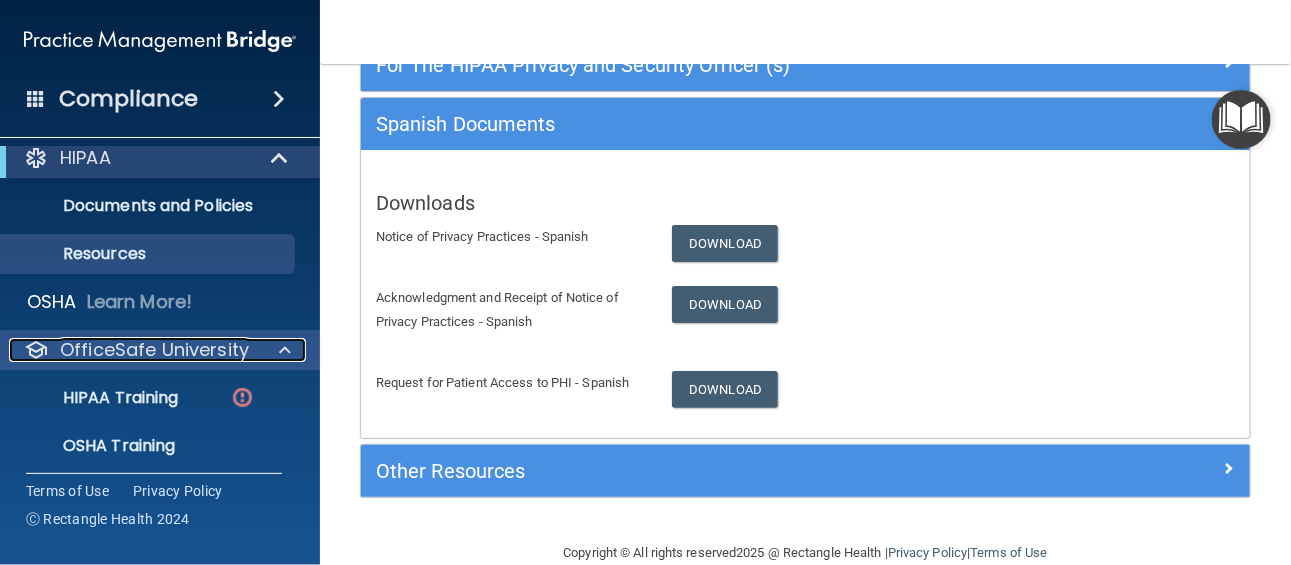 scroll, scrollTop: 16, scrollLeft: 0, axis: vertical 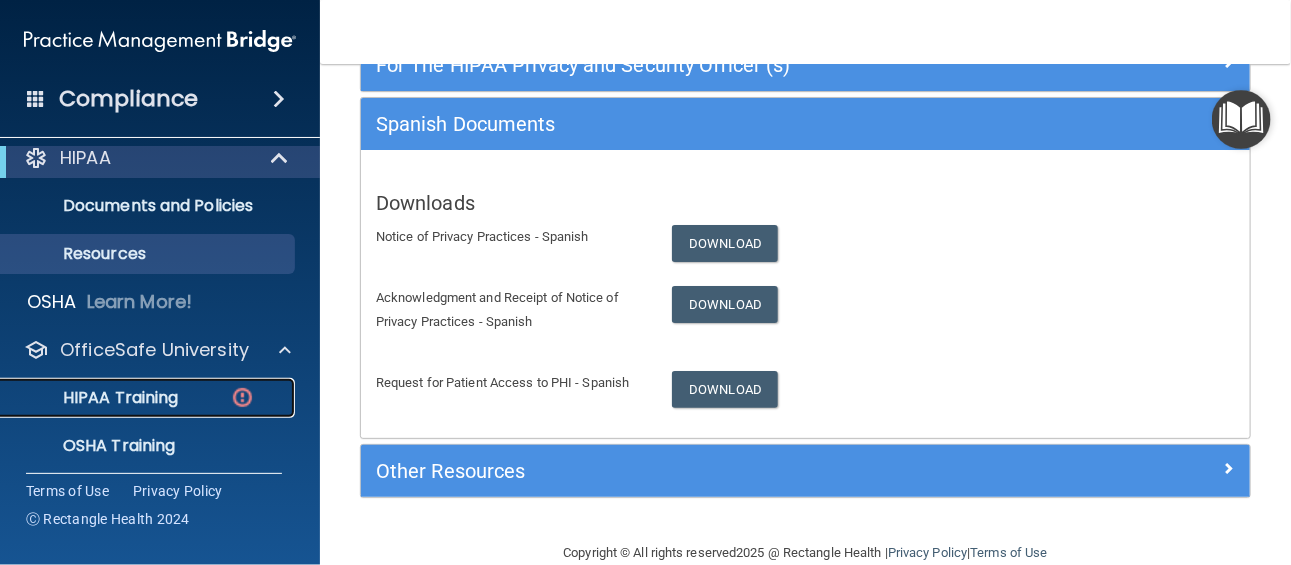 click on "HIPAA Training" at bounding box center (95, 398) 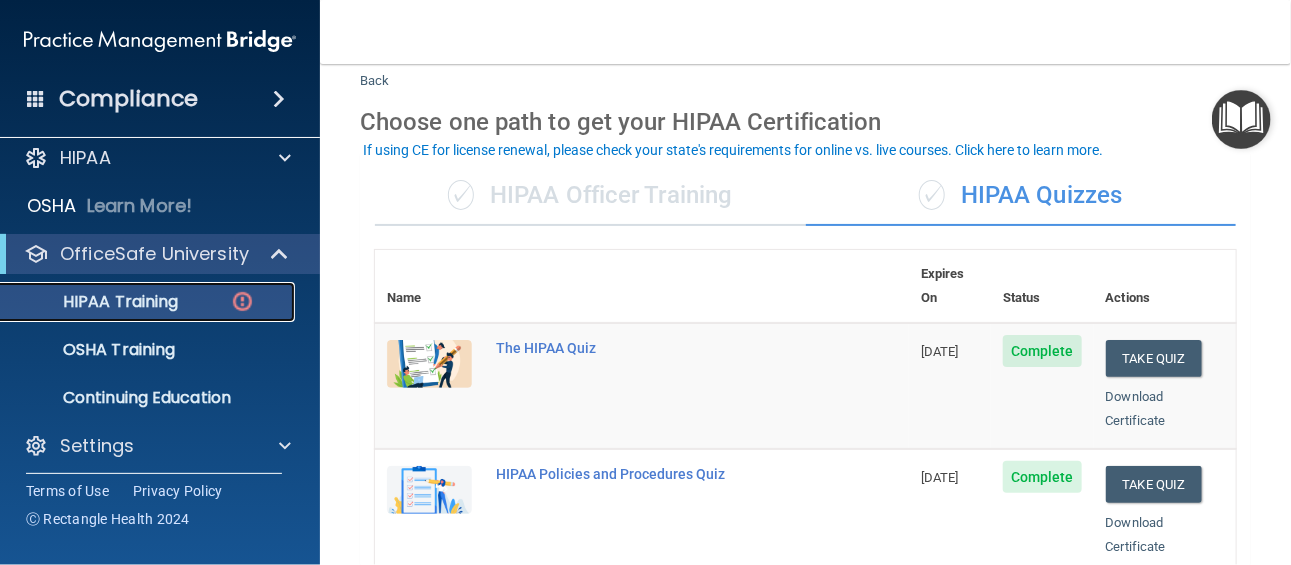 scroll, scrollTop: 51, scrollLeft: 0, axis: vertical 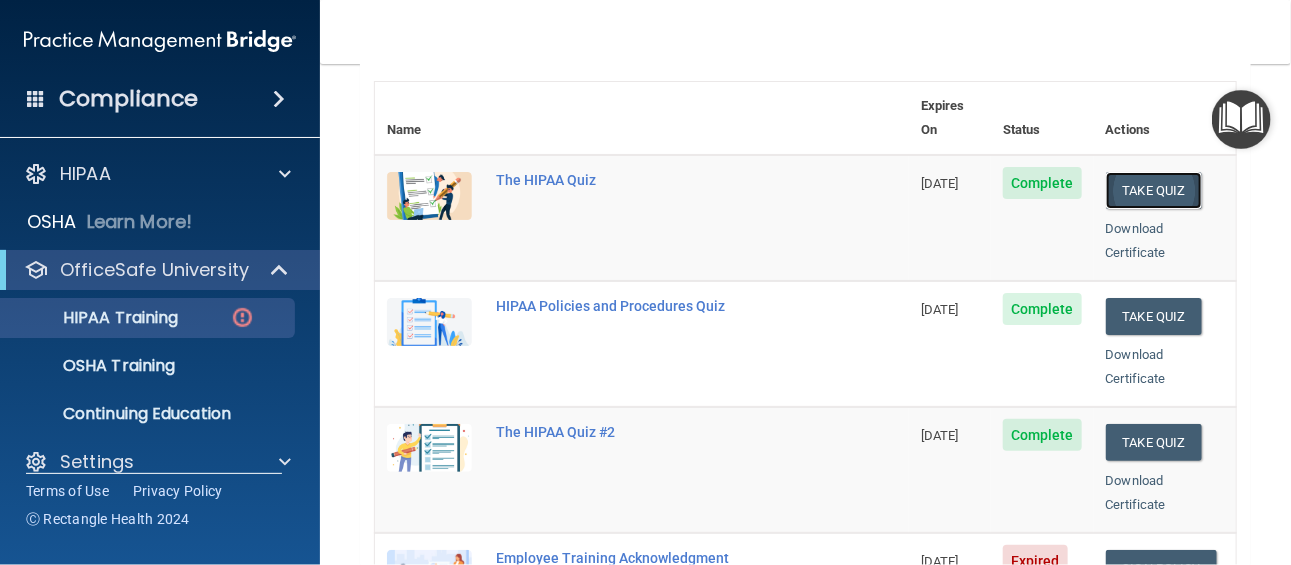click on "Take Quiz" at bounding box center (1154, 190) 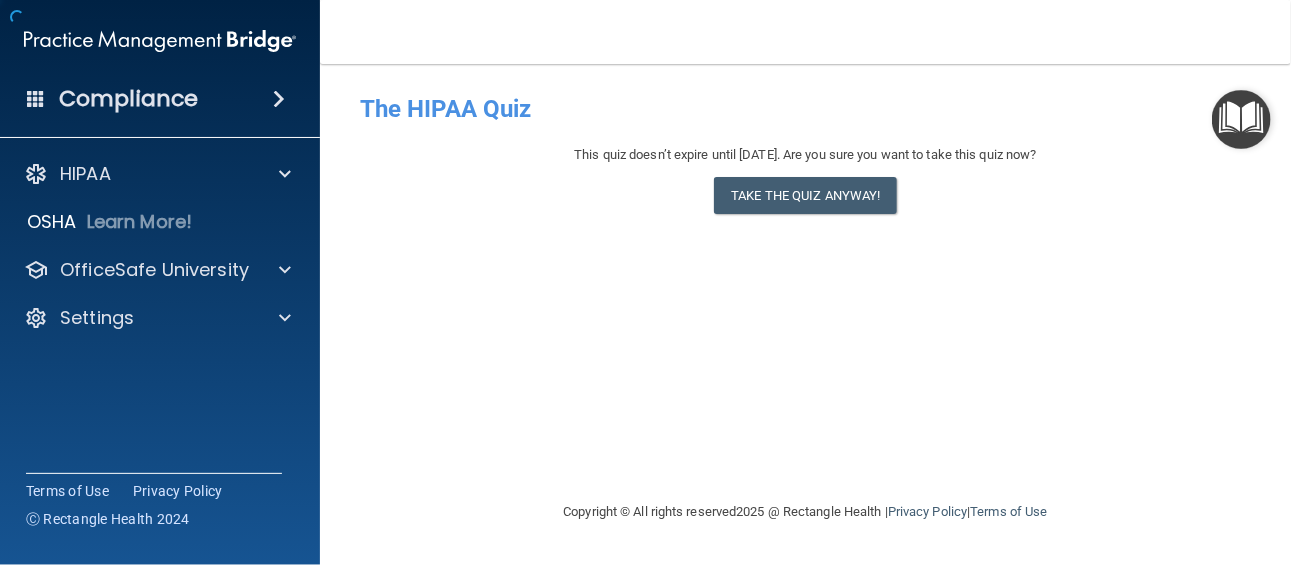 scroll, scrollTop: 0, scrollLeft: 0, axis: both 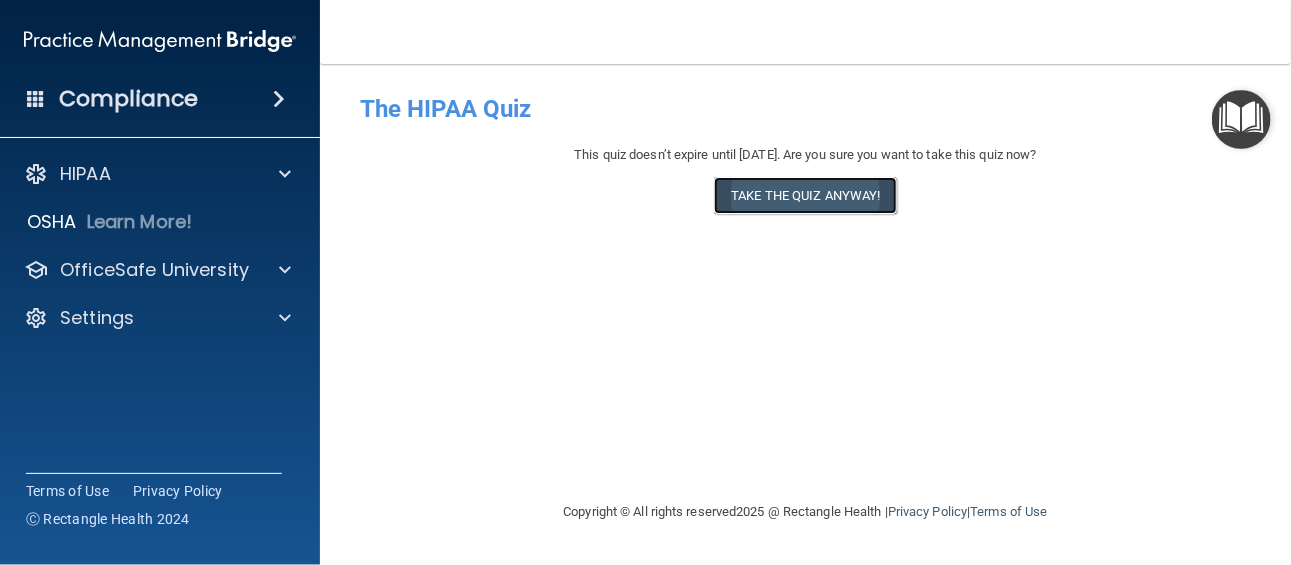 click on "Take the quiz anyway!" at bounding box center [805, 195] 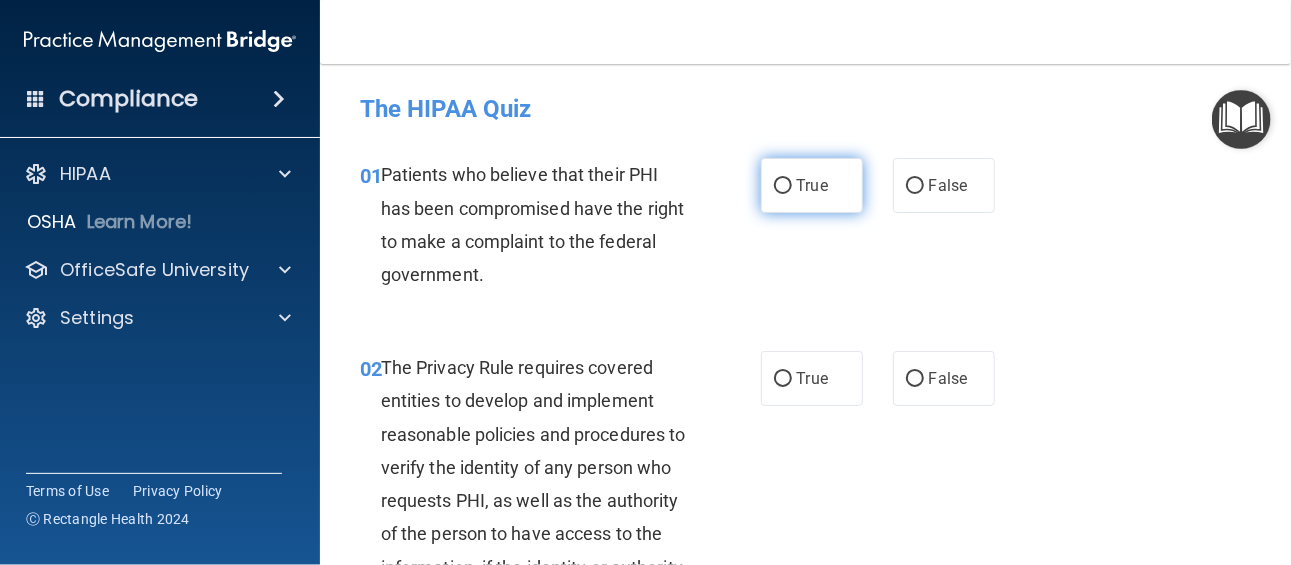 click on "True" at bounding box center (783, 186) 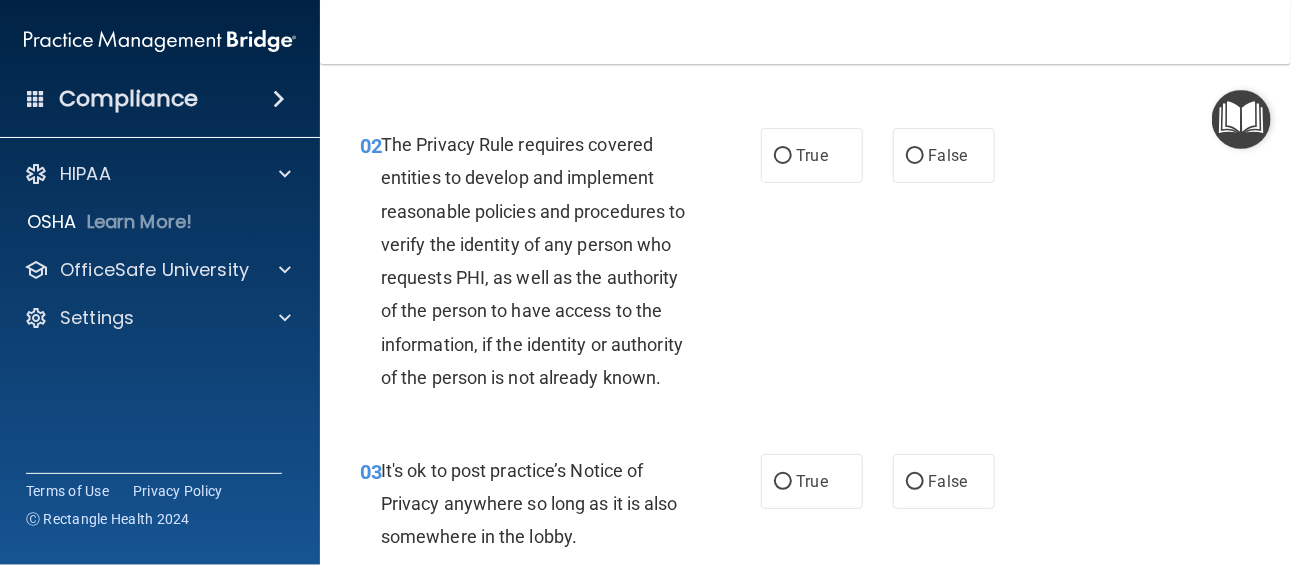 scroll, scrollTop: 235, scrollLeft: 0, axis: vertical 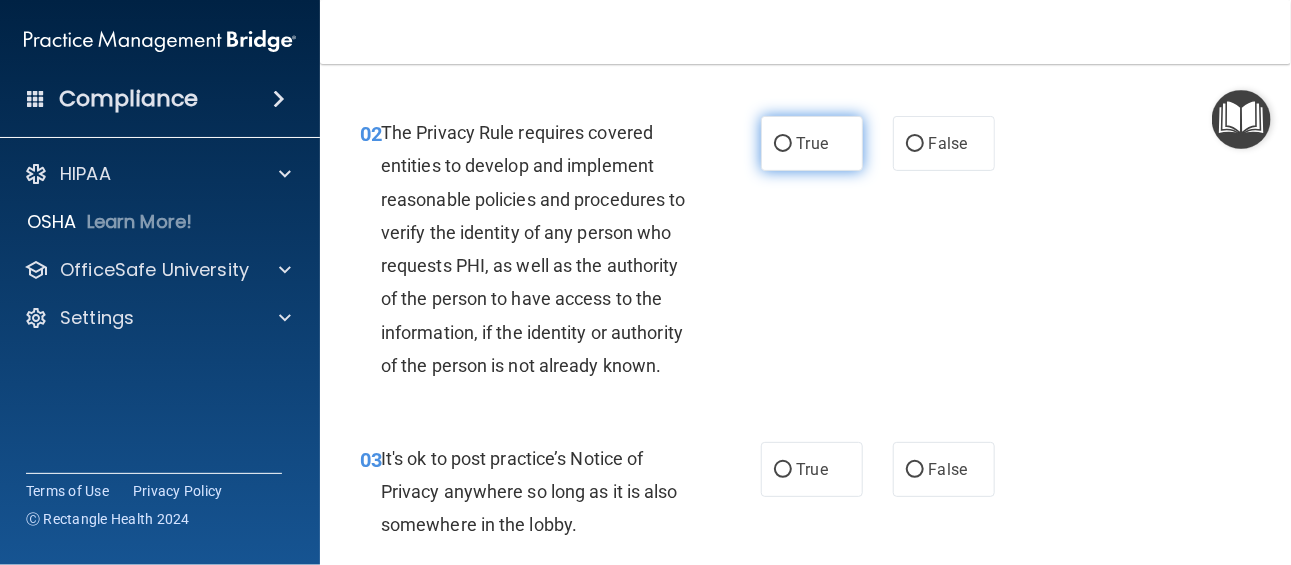 click on "True" at bounding box center [783, 144] 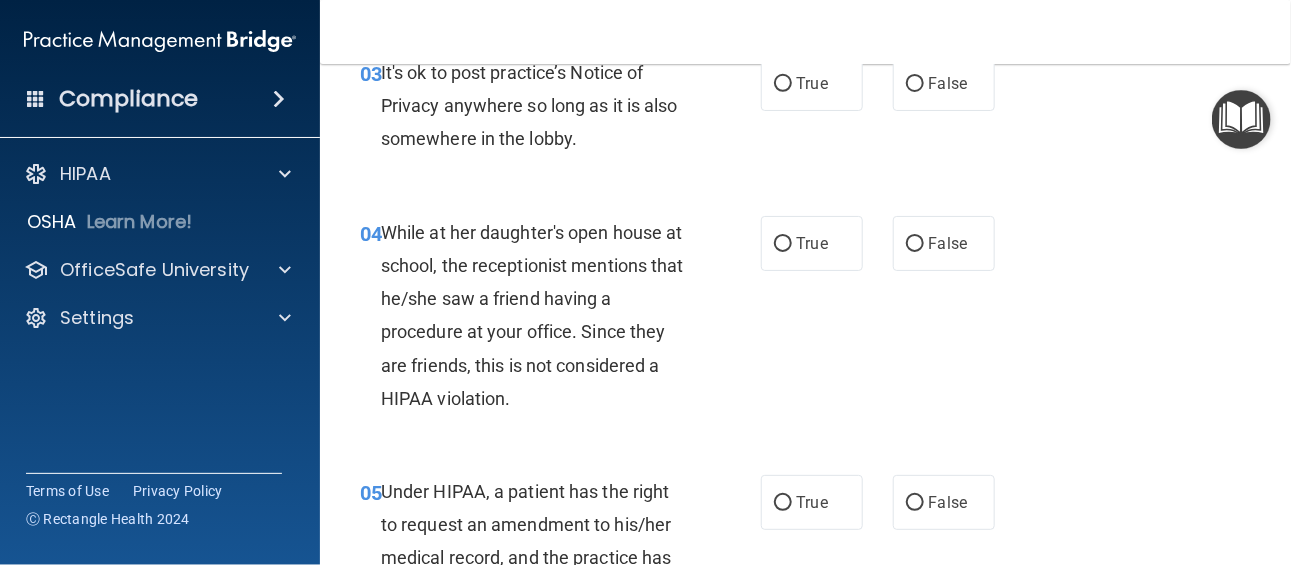 scroll, scrollTop: 623, scrollLeft: 0, axis: vertical 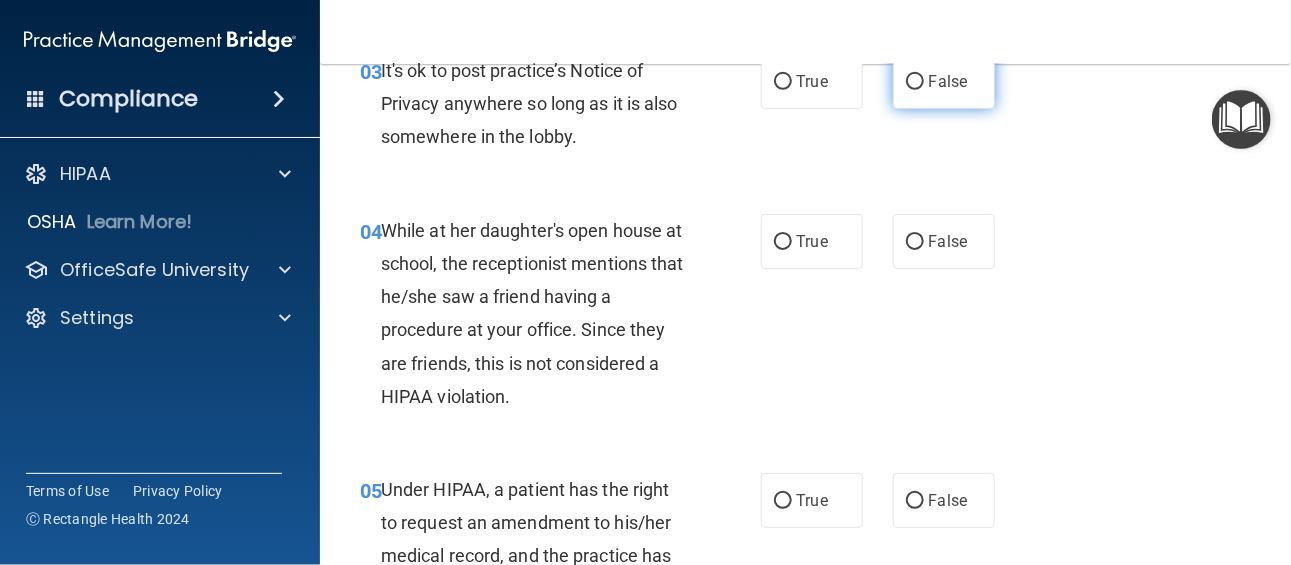 click on "False" at bounding box center (948, 81) 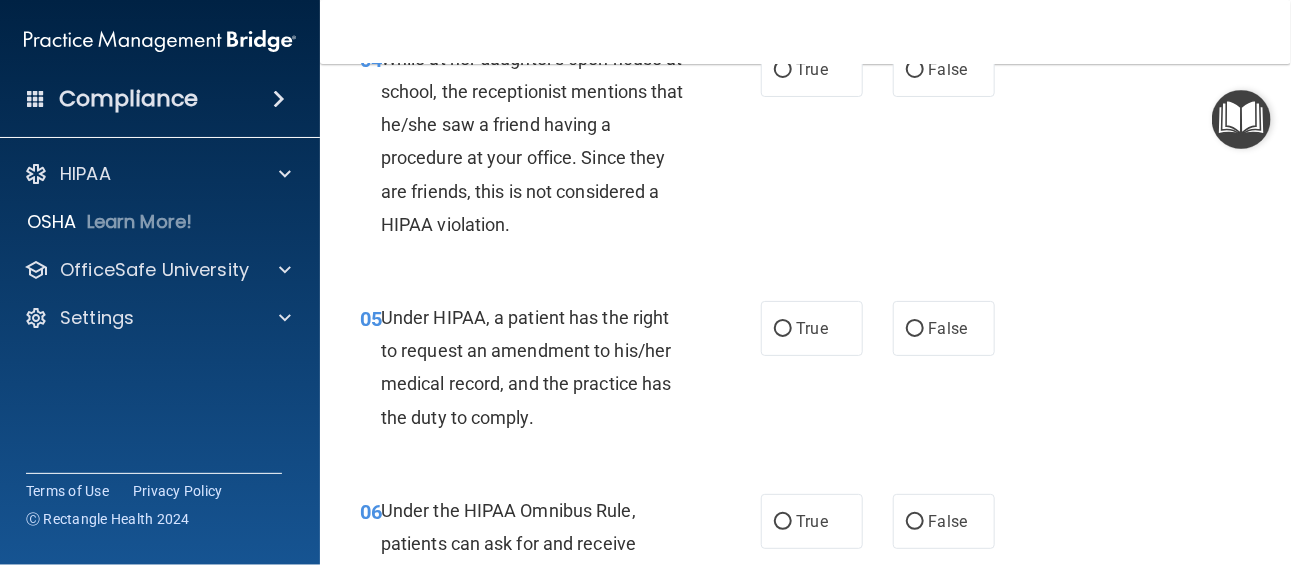 scroll, scrollTop: 793, scrollLeft: 0, axis: vertical 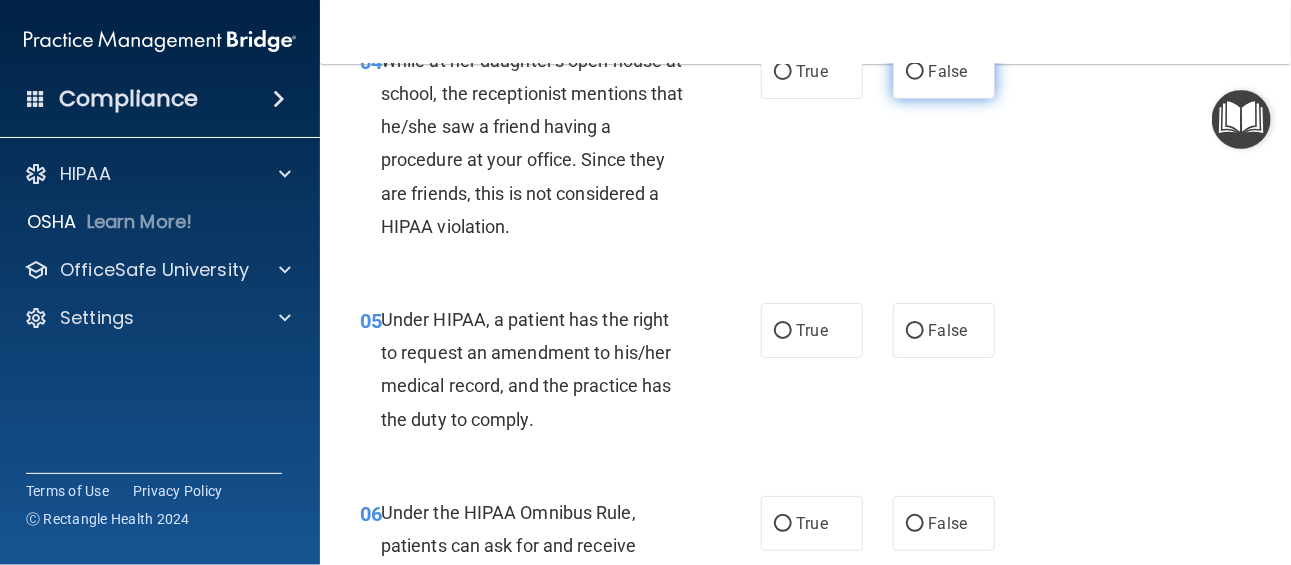 click on "False" at bounding box center [948, 71] 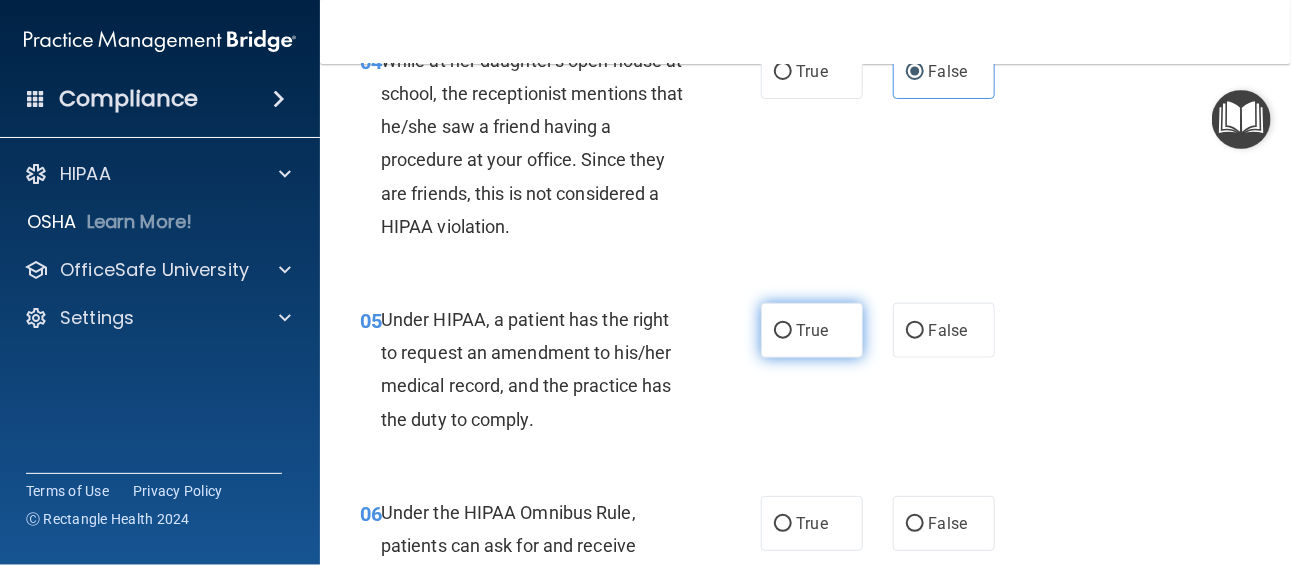 click on "True" at bounding box center [812, 330] 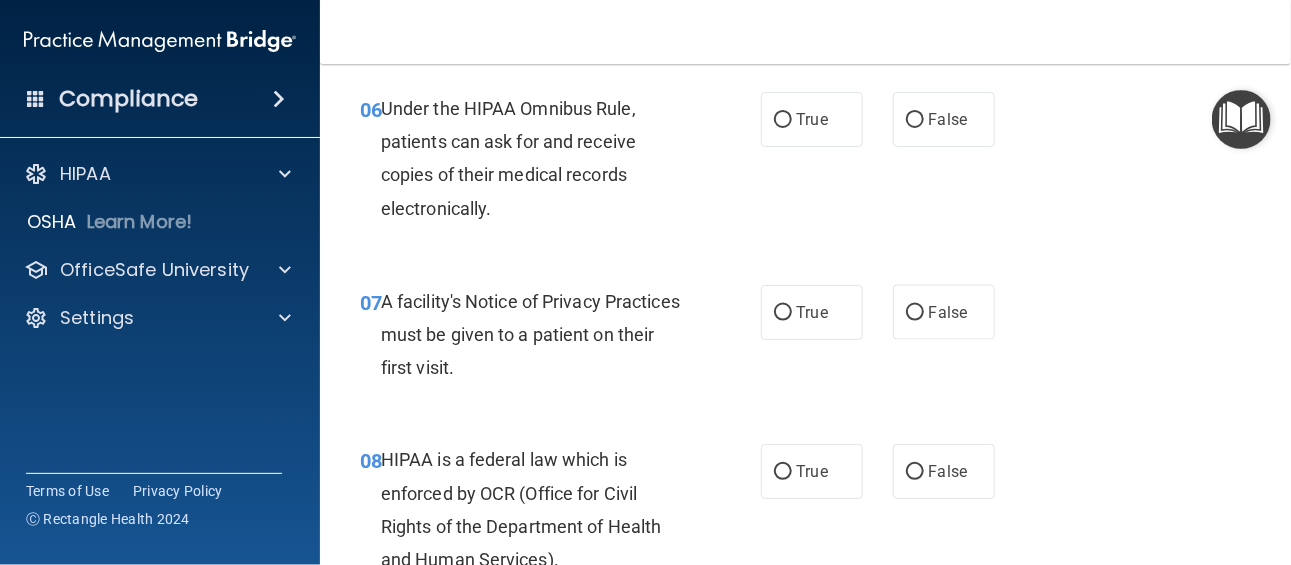 scroll, scrollTop: 1200, scrollLeft: 0, axis: vertical 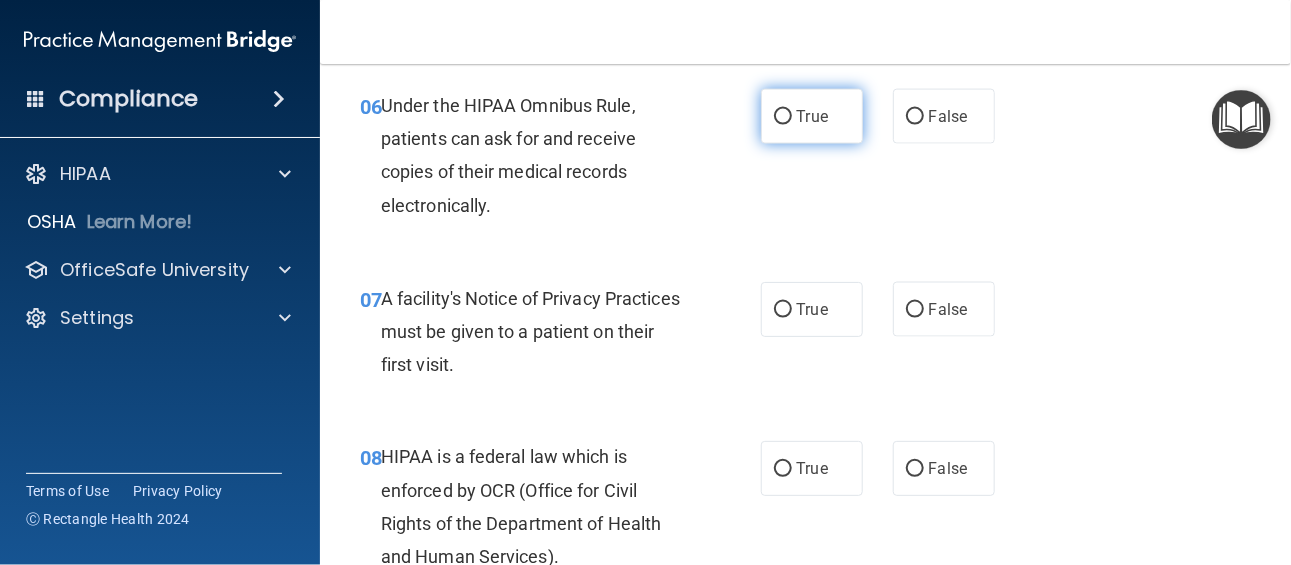 click on "True" at bounding box center (812, 116) 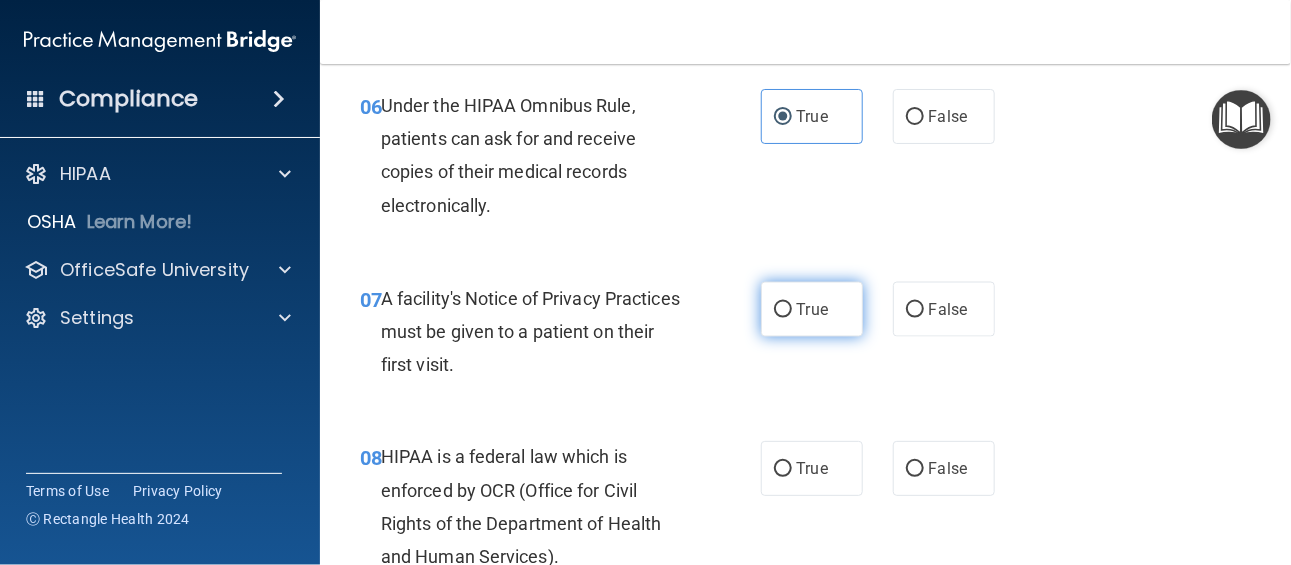 click on "True" at bounding box center (812, 309) 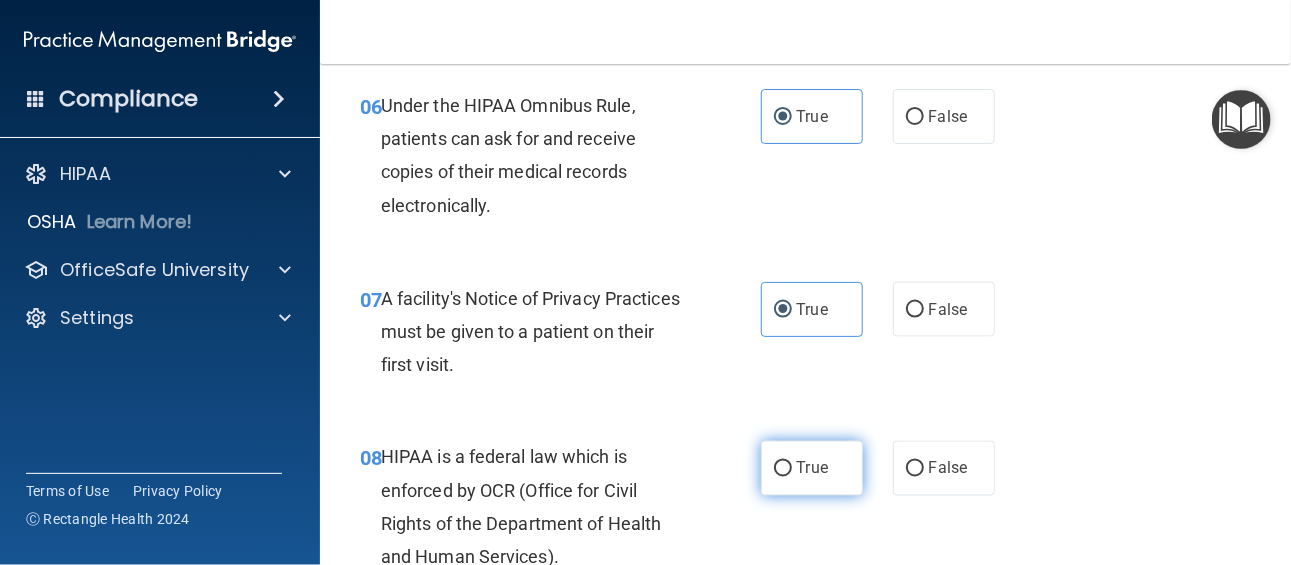 click on "True" at bounding box center [812, 468] 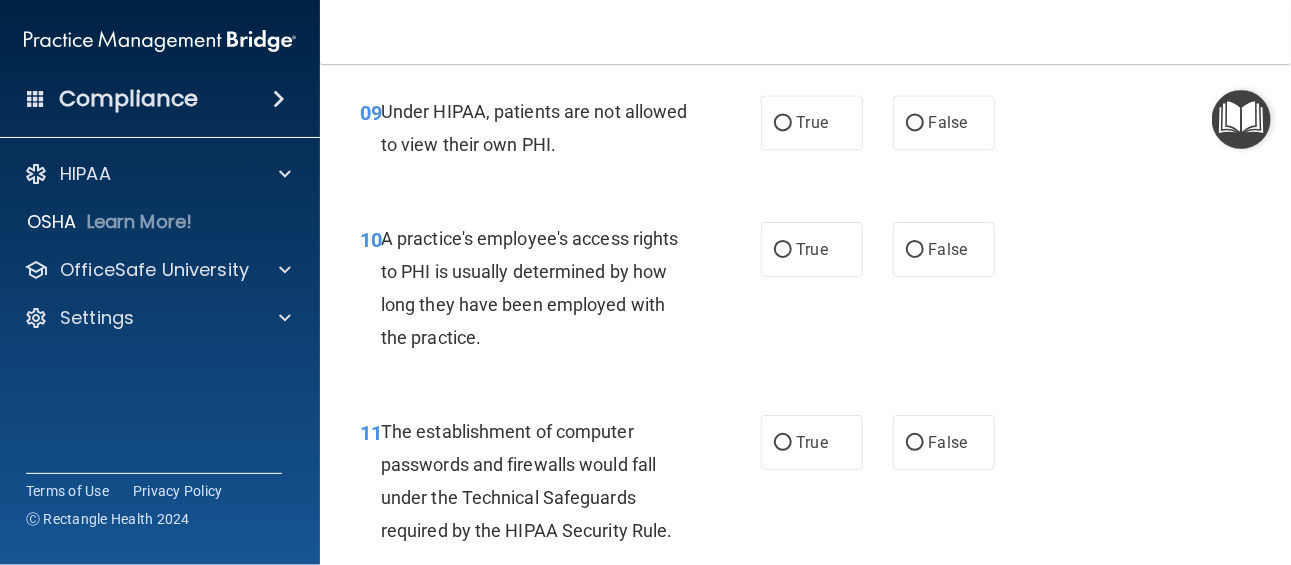 scroll, scrollTop: 1759, scrollLeft: 0, axis: vertical 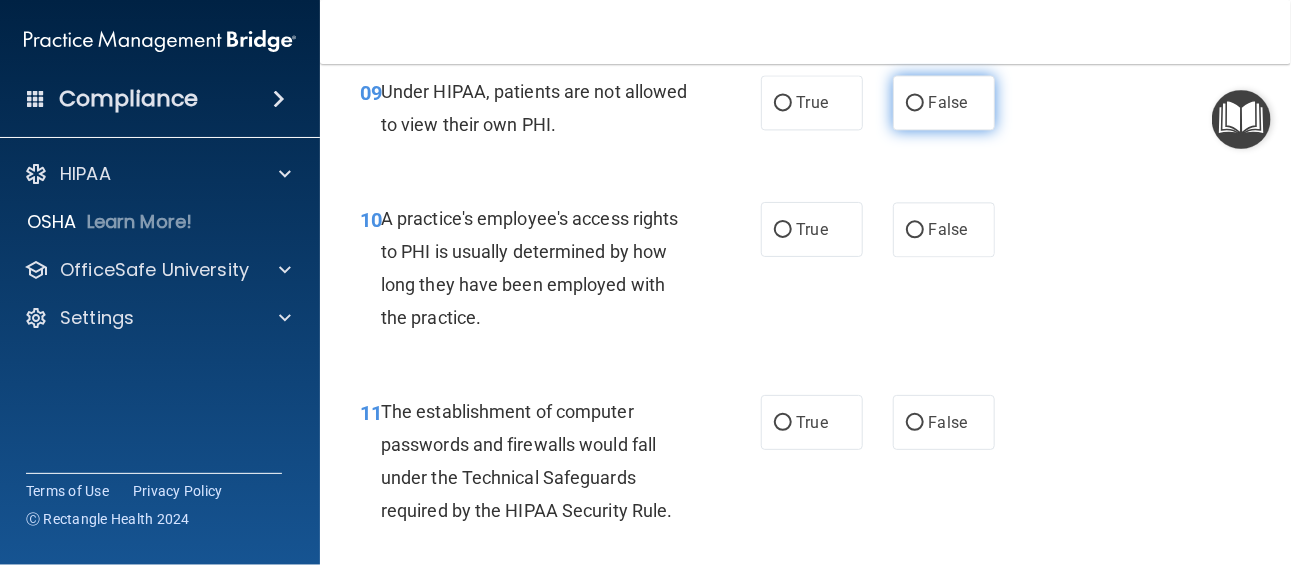click on "False" at bounding box center (915, 103) 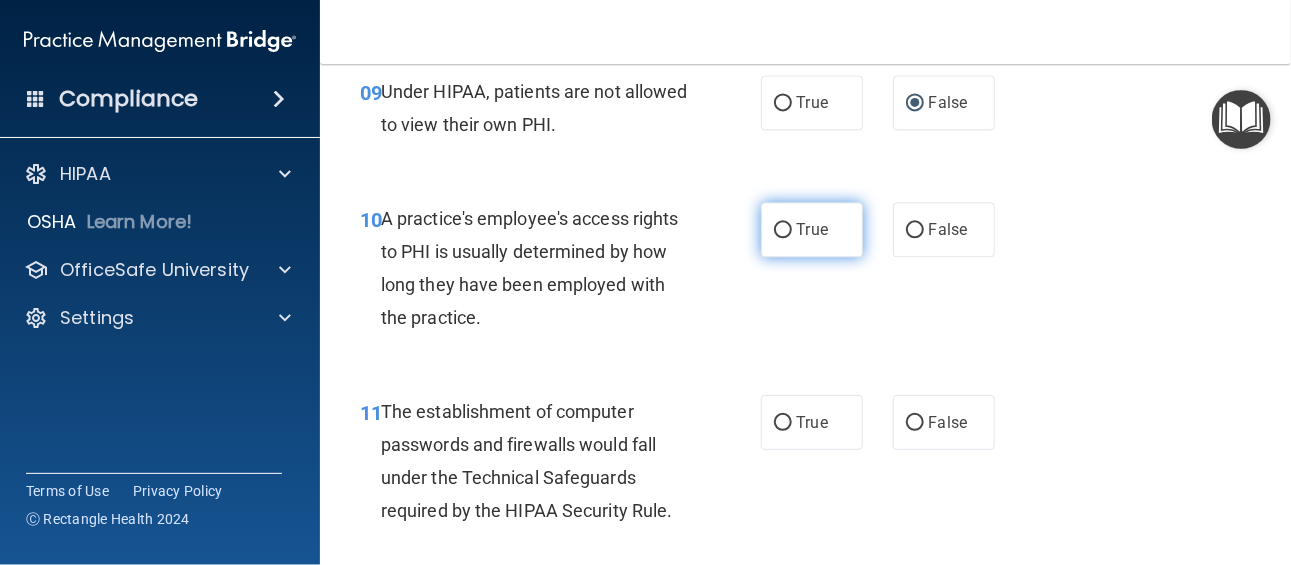 click on "True" at bounding box center (812, 229) 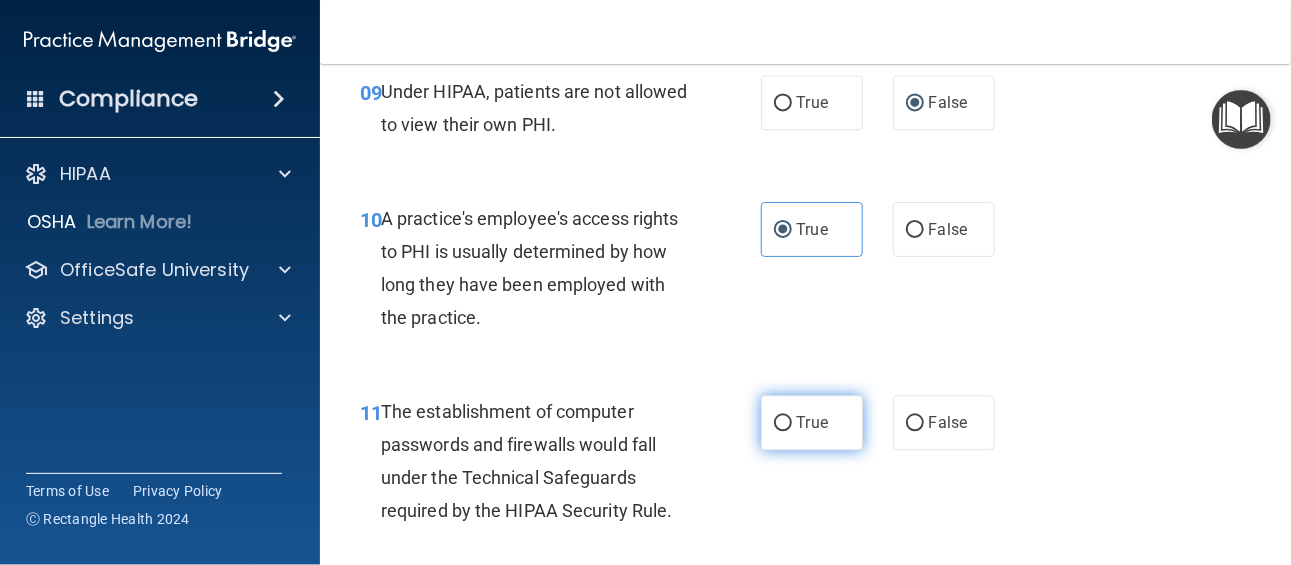 click on "True" at bounding box center (783, 423) 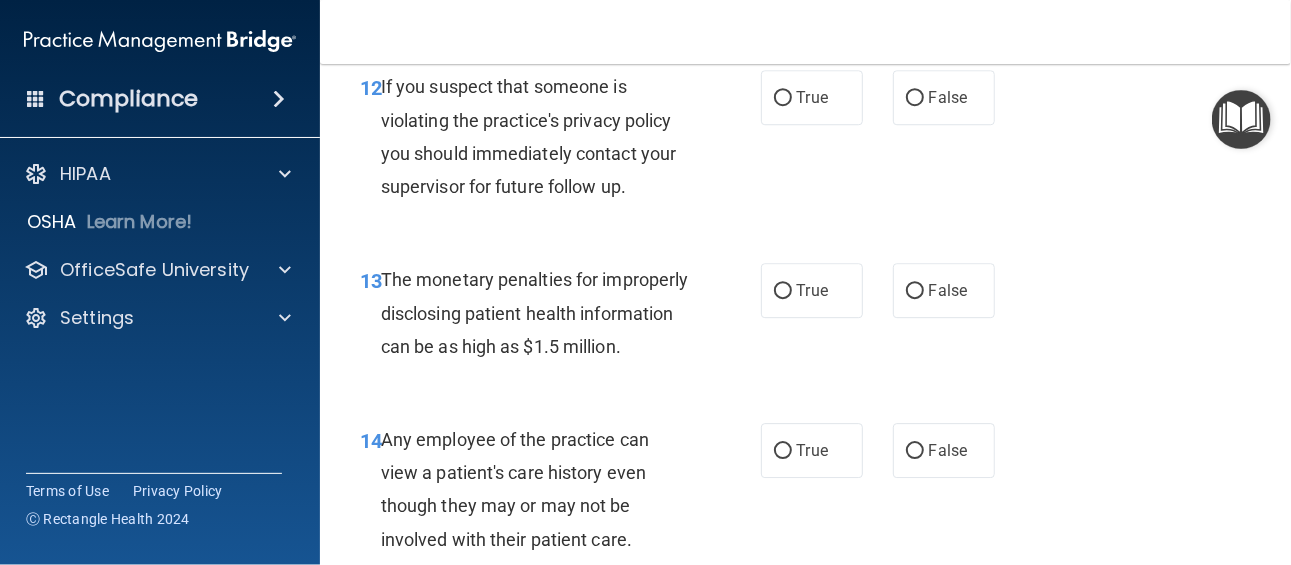 scroll, scrollTop: 2278, scrollLeft: 0, axis: vertical 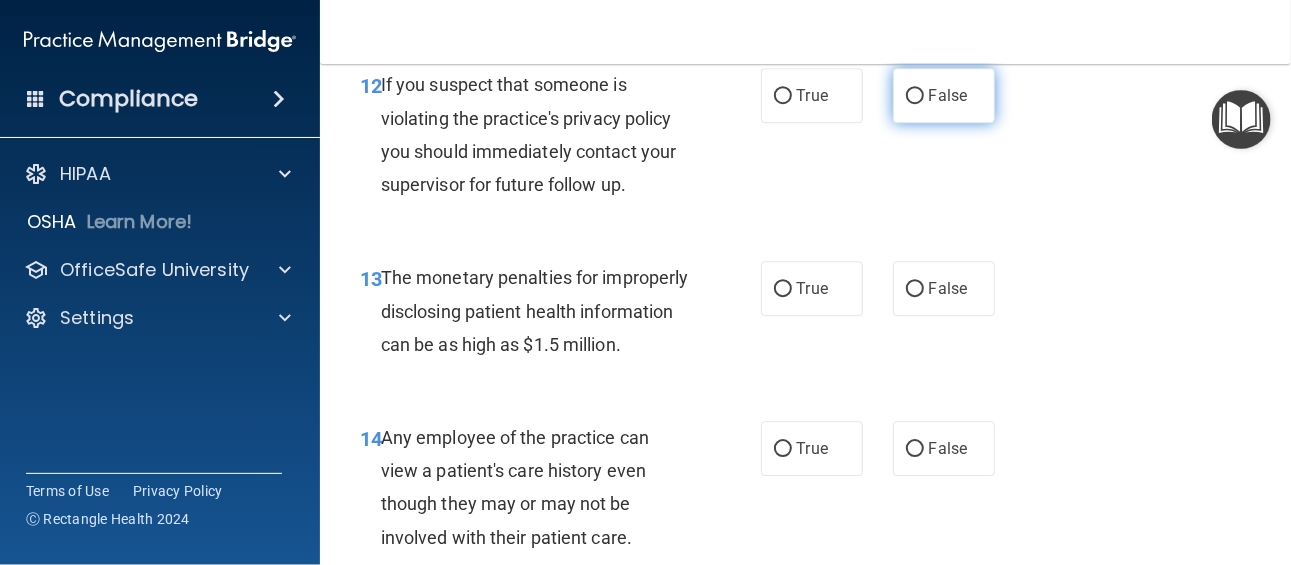 click on "False" at bounding box center (944, 95) 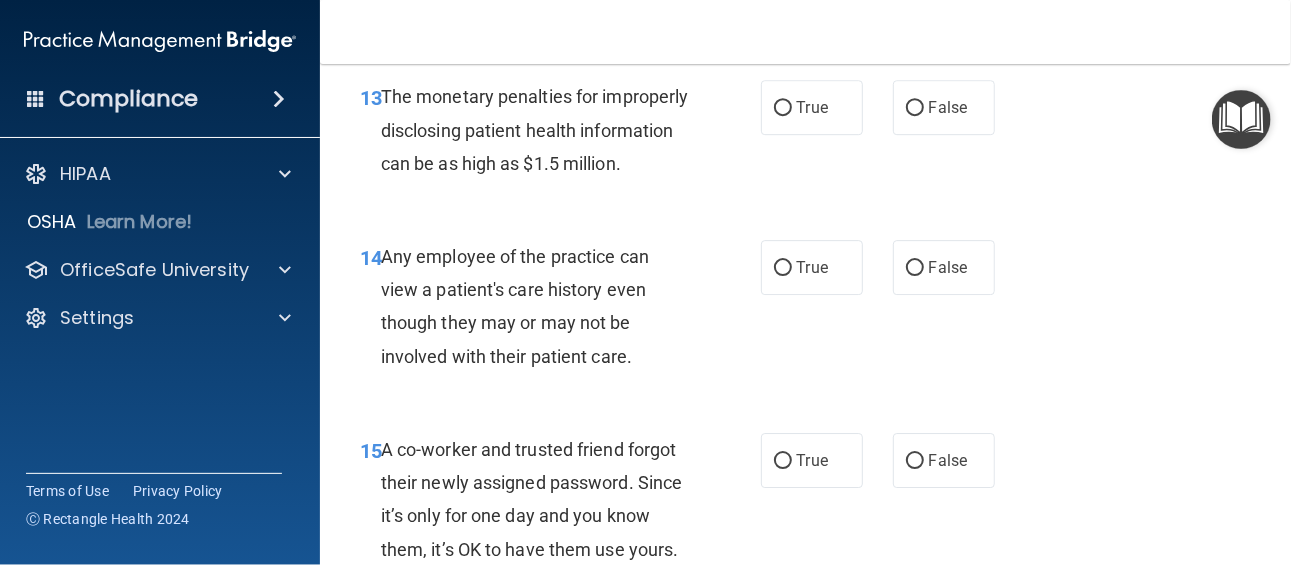 scroll, scrollTop: 2459, scrollLeft: 0, axis: vertical 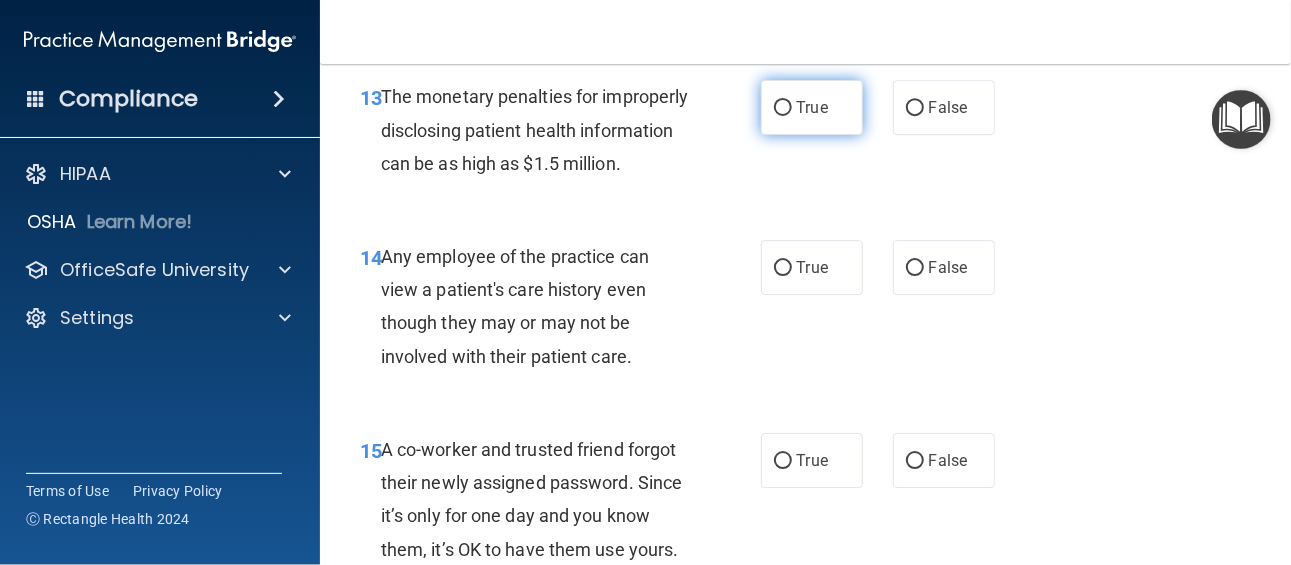 click on "True" at bounding box center (812, 107) 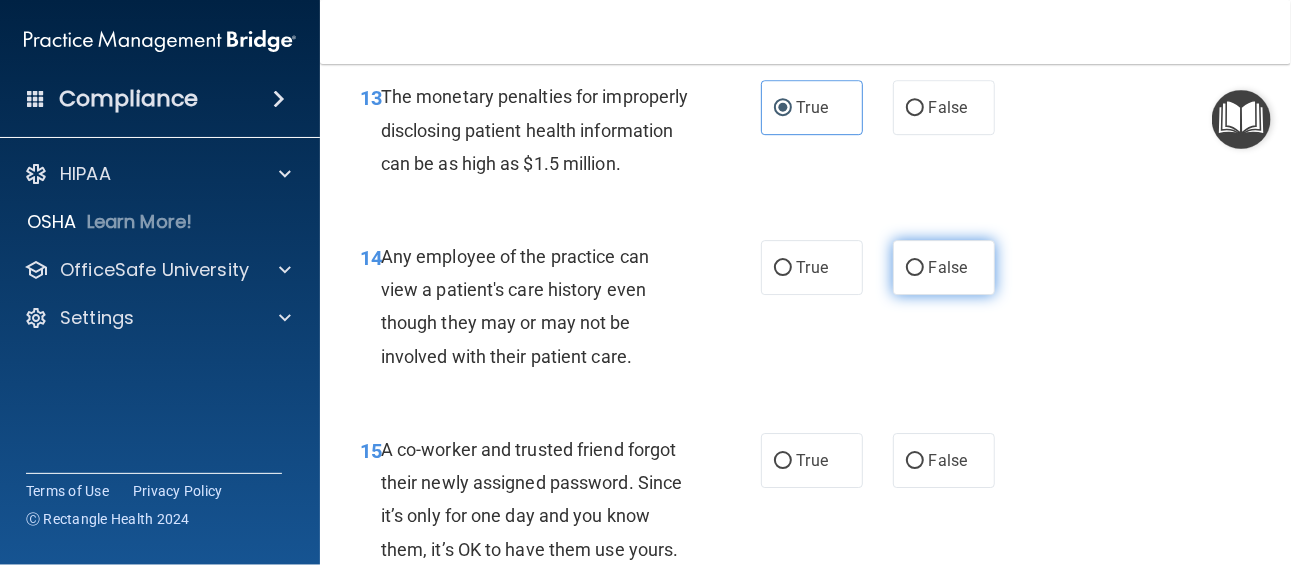 click on "False" at bounding box center (944, 267) 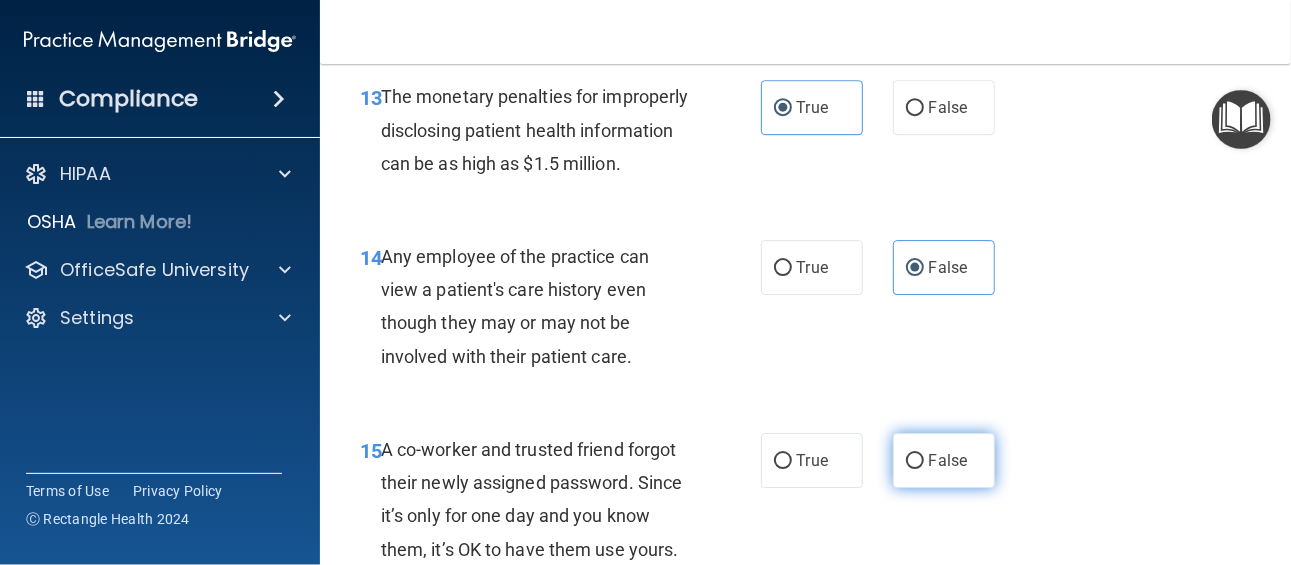 click on "False" at bounding box center [915, 461] 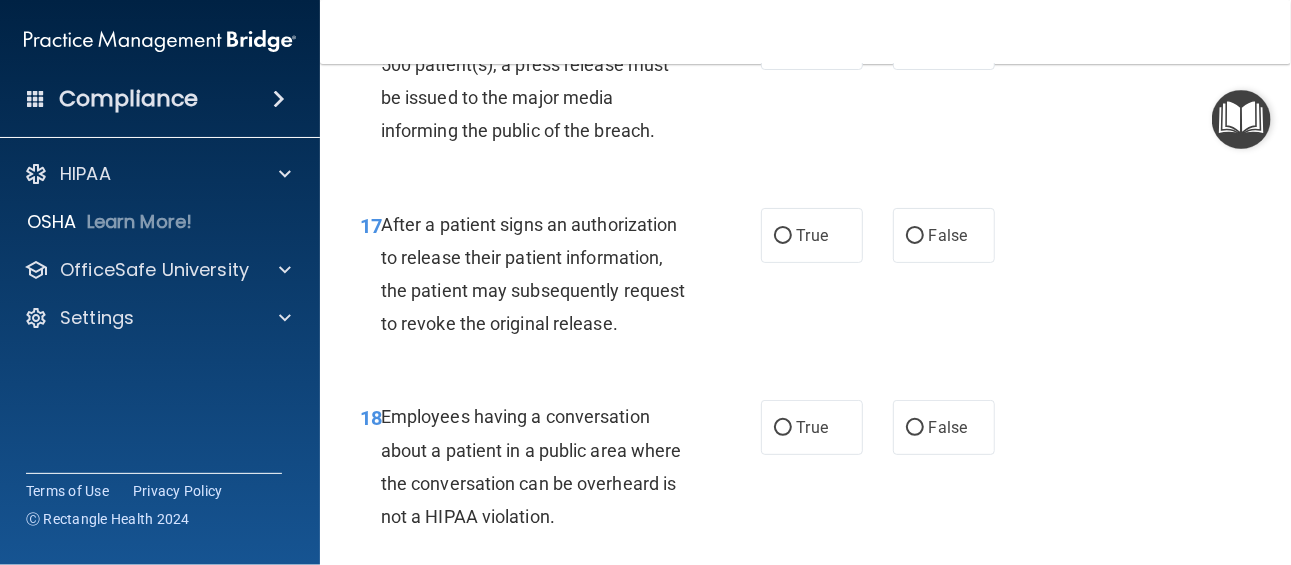 scroll, scrollTop: 3078, scrollLeft: 0, axis: vertical 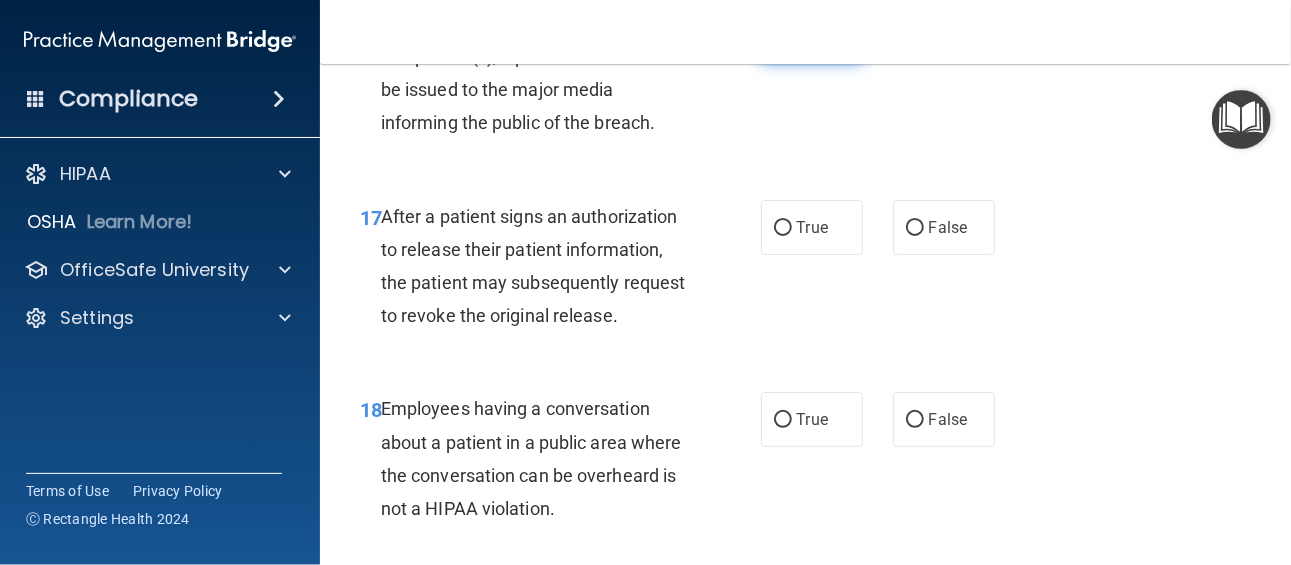 click on "True" at bounding box center [812, 34] 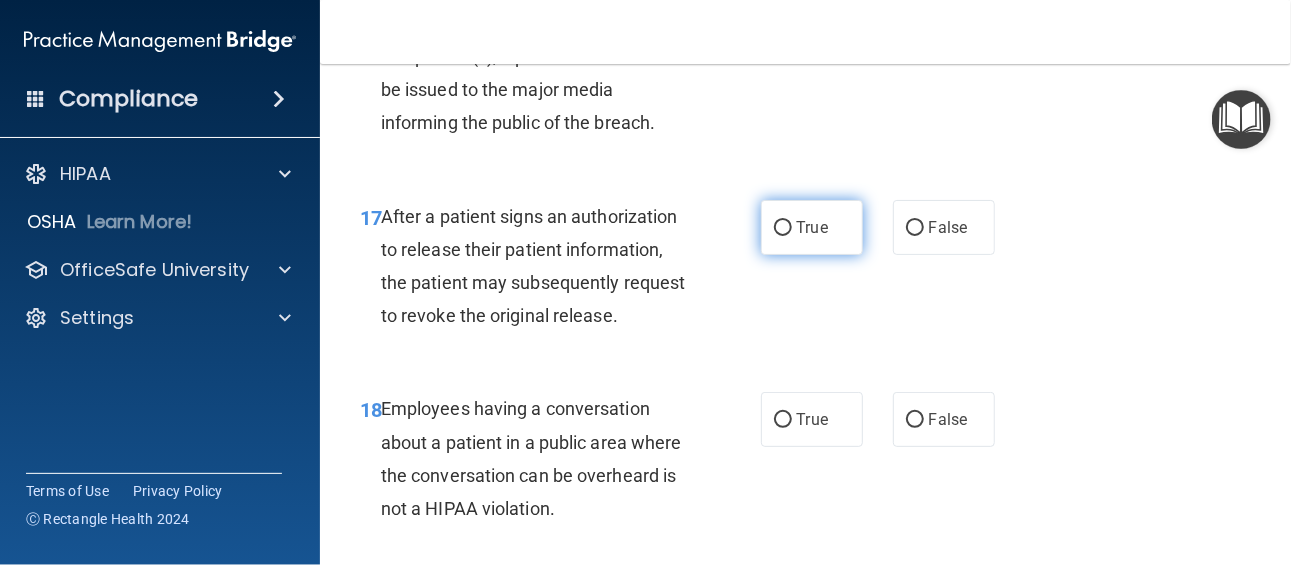 click on "True" at bounding box center [812, 227] 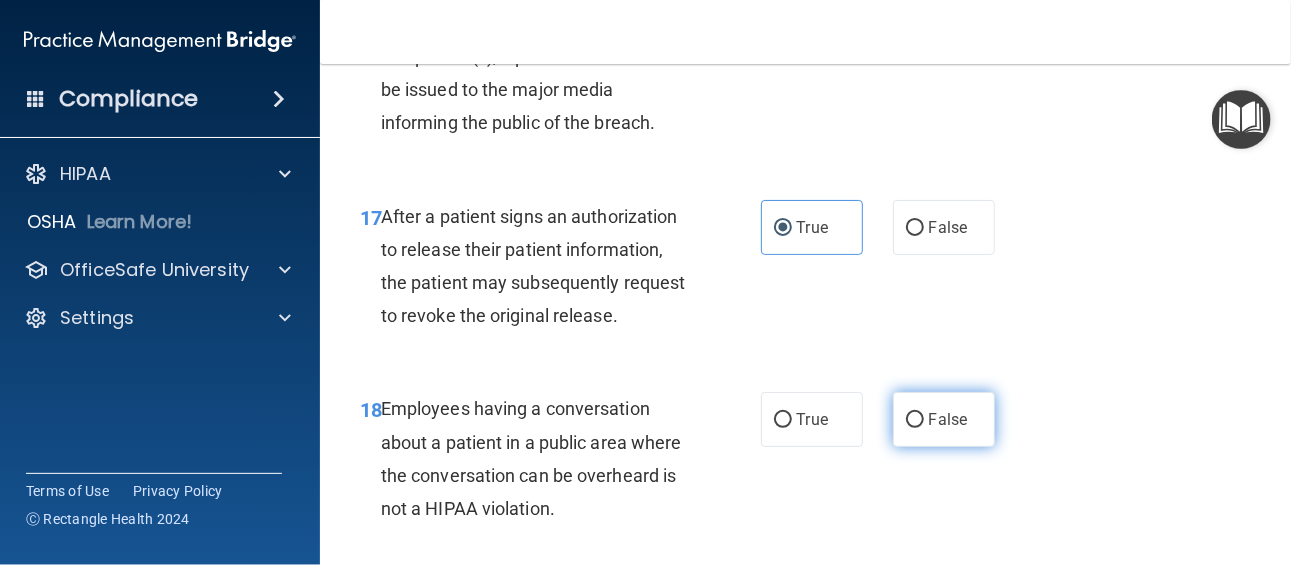 click on "False" at bounding box center [948, 419] 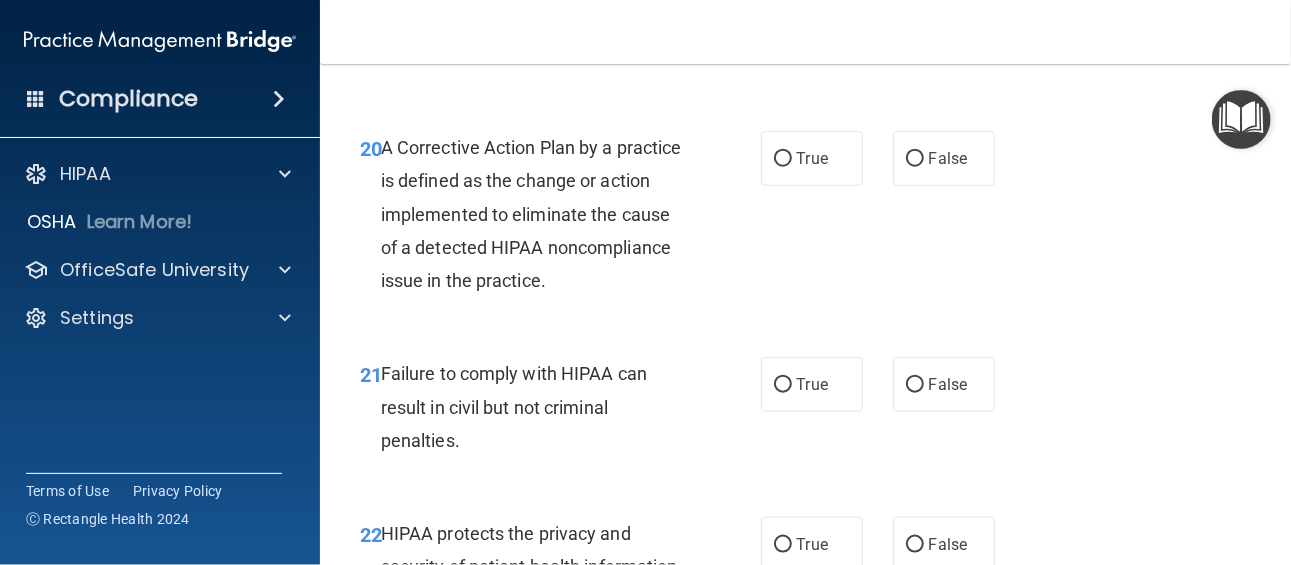 scroll, scrollTop: 3725, scrollLeft: 0, axis: vertical 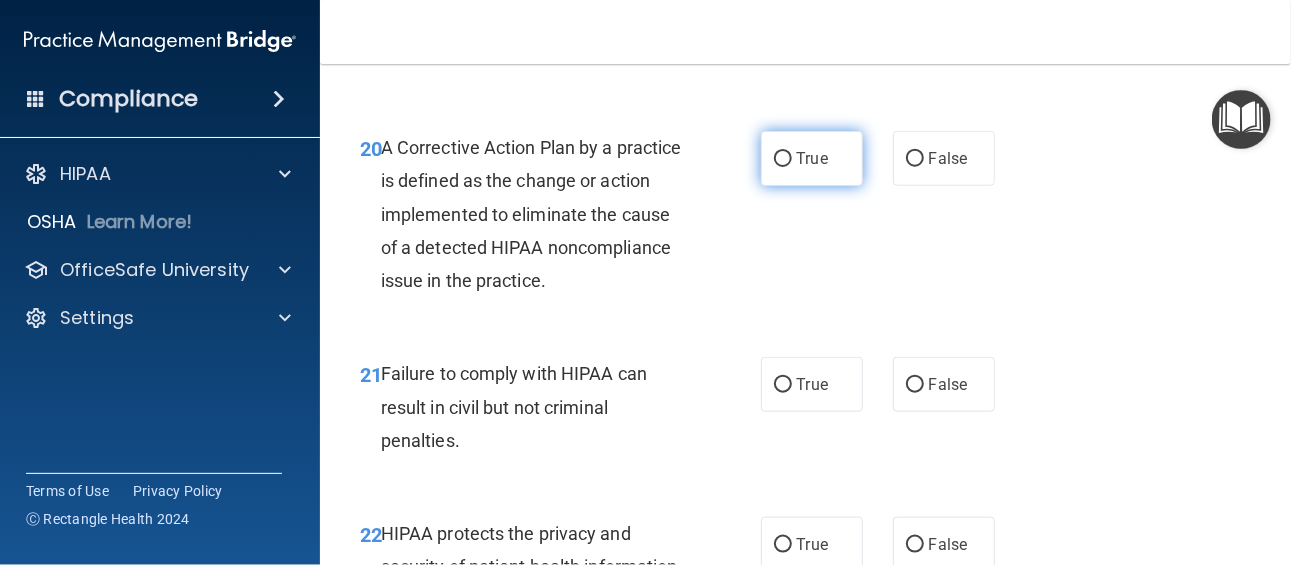 click on "True" at bounding box center [812, 158] 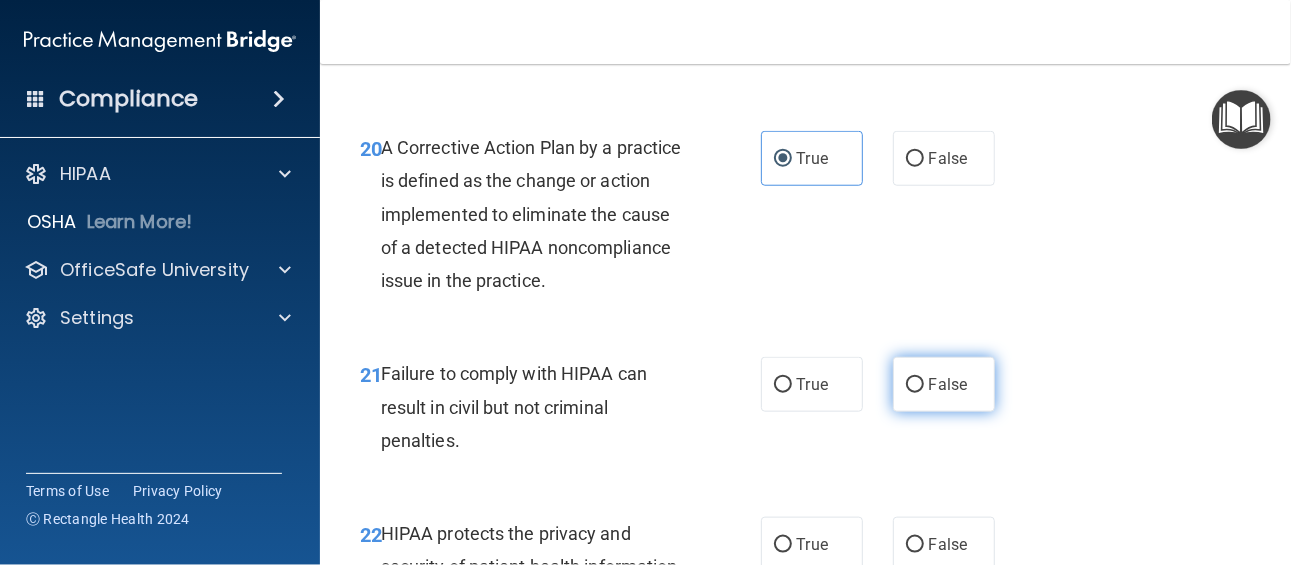 click on "False" at bounding box center (948, 384) 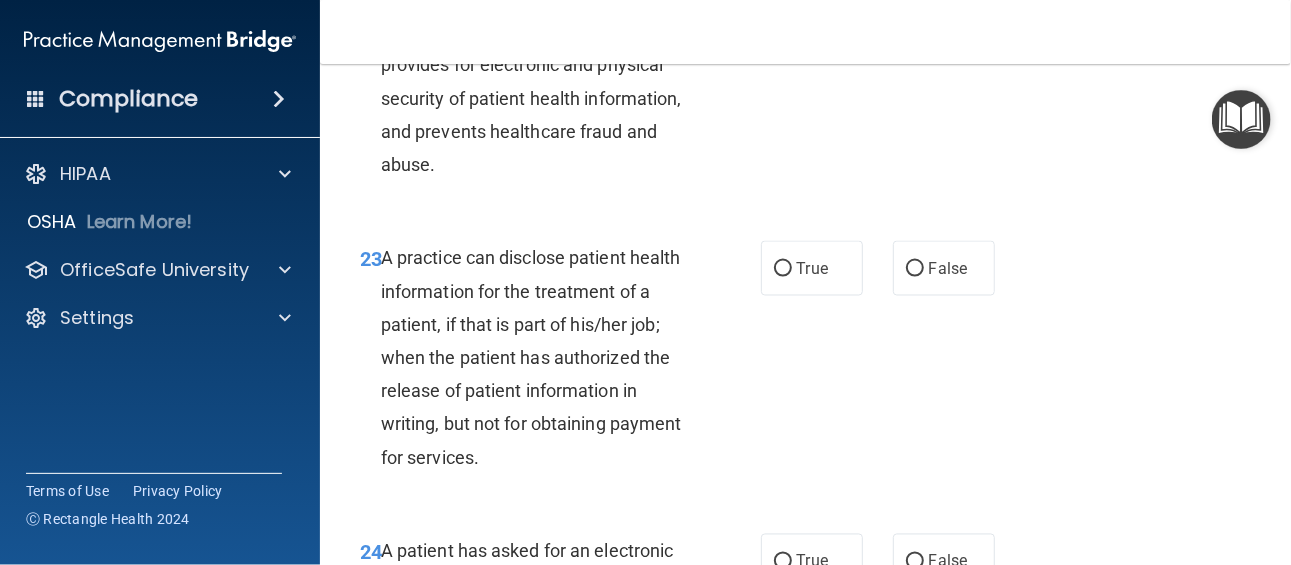 scroll, scrollTop: 4270, scrollLeft: 0, axis: vertical 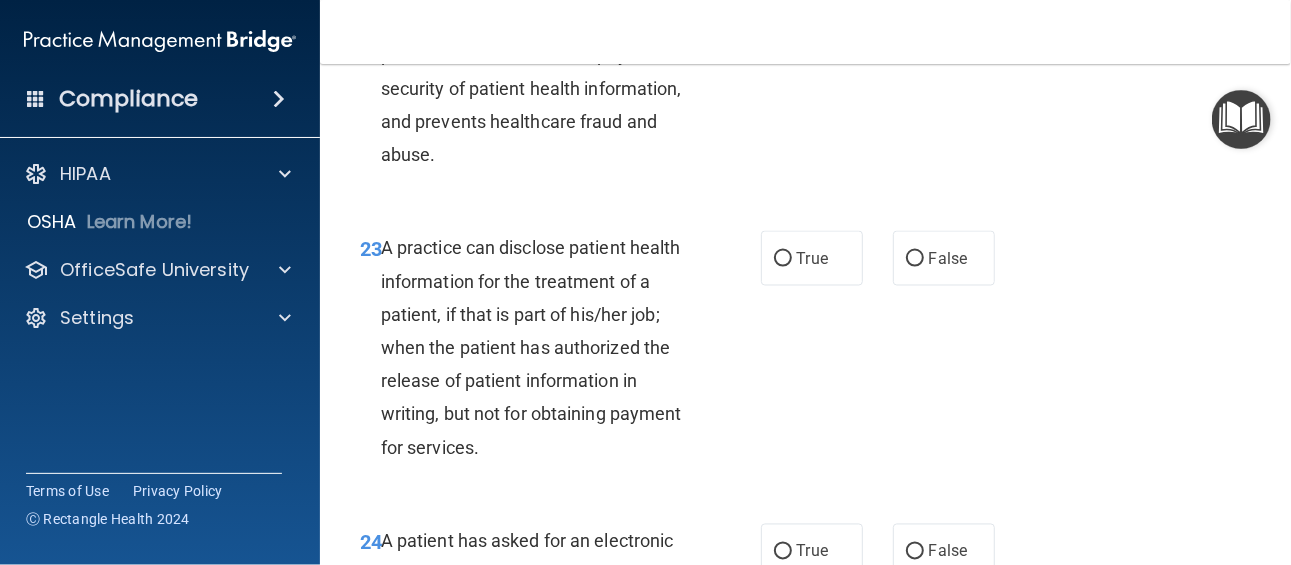 click on "False" at bounding box center (915, 0) 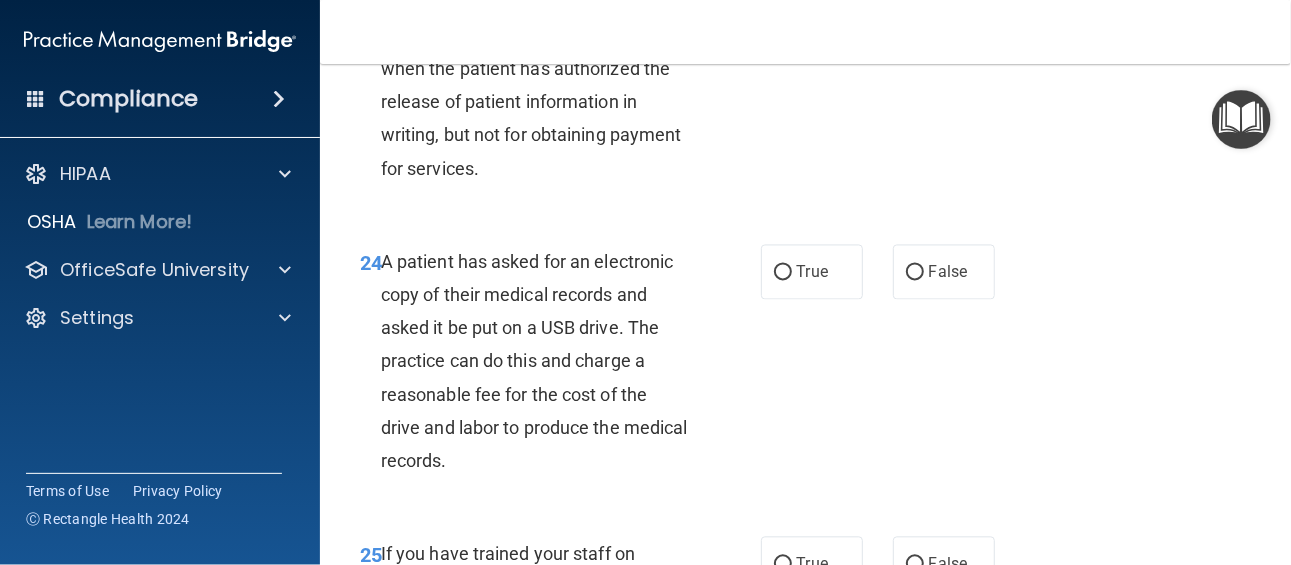 scroll, scrollTop: 4551, scrollLeft: 0, axis: vertical 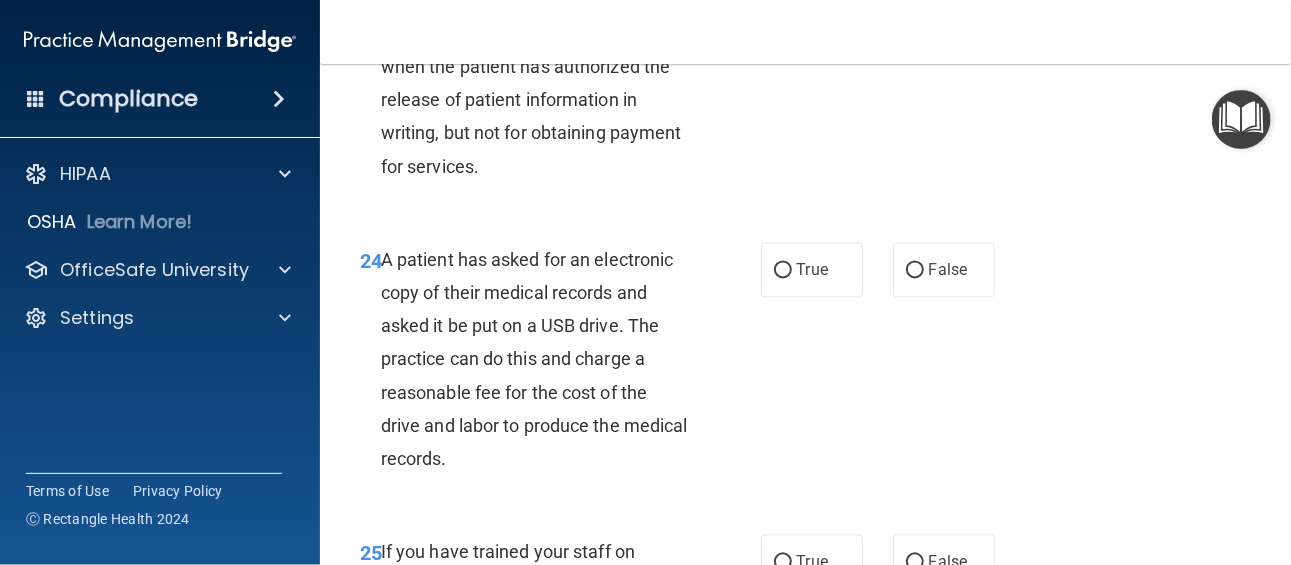 click on "False" at bounding box center (944, -23) 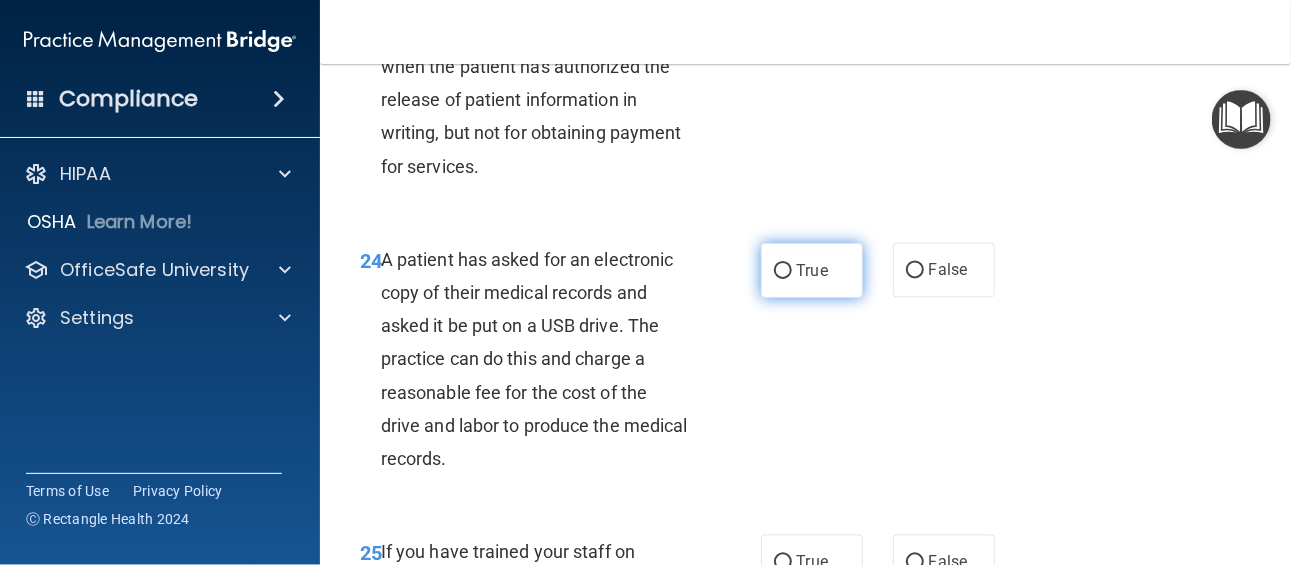 click on "True" at bounding box center [783, 271] 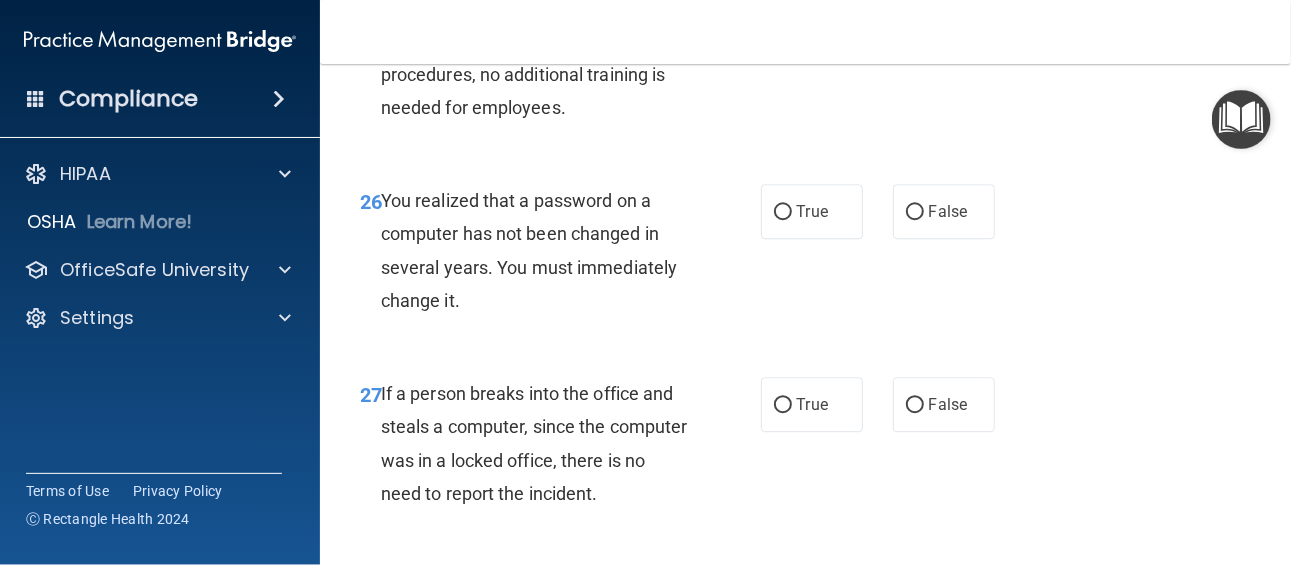 scroll, scrollTop: 5117, scrollLeft: 0, axis: vertical 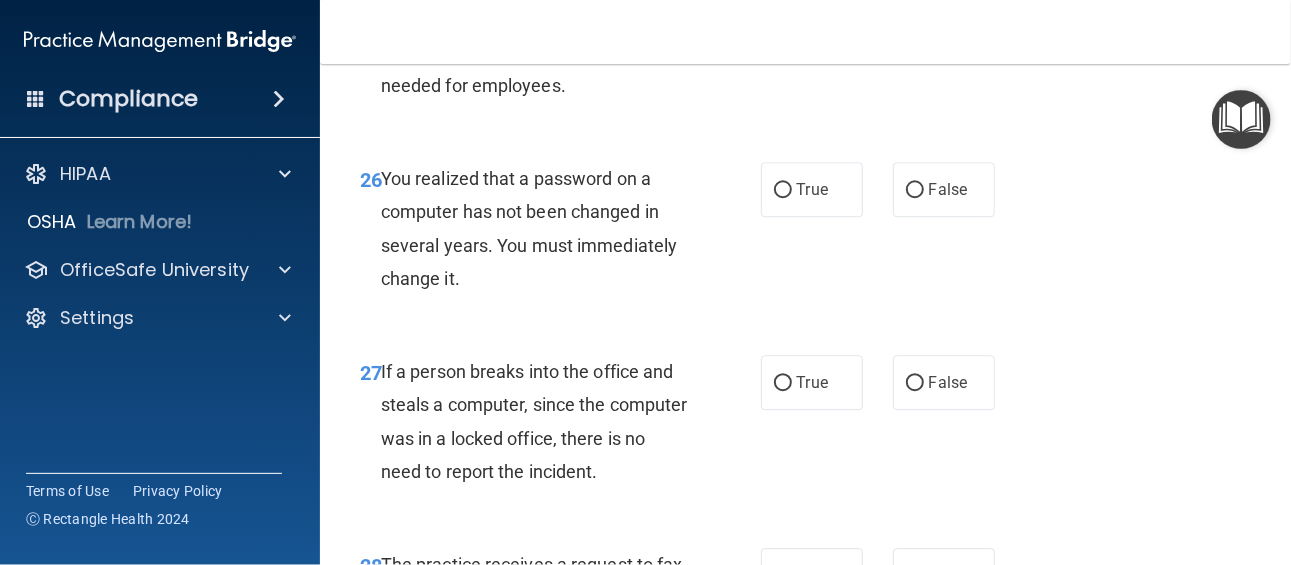 click on "False" at bounding box center [944, -4] 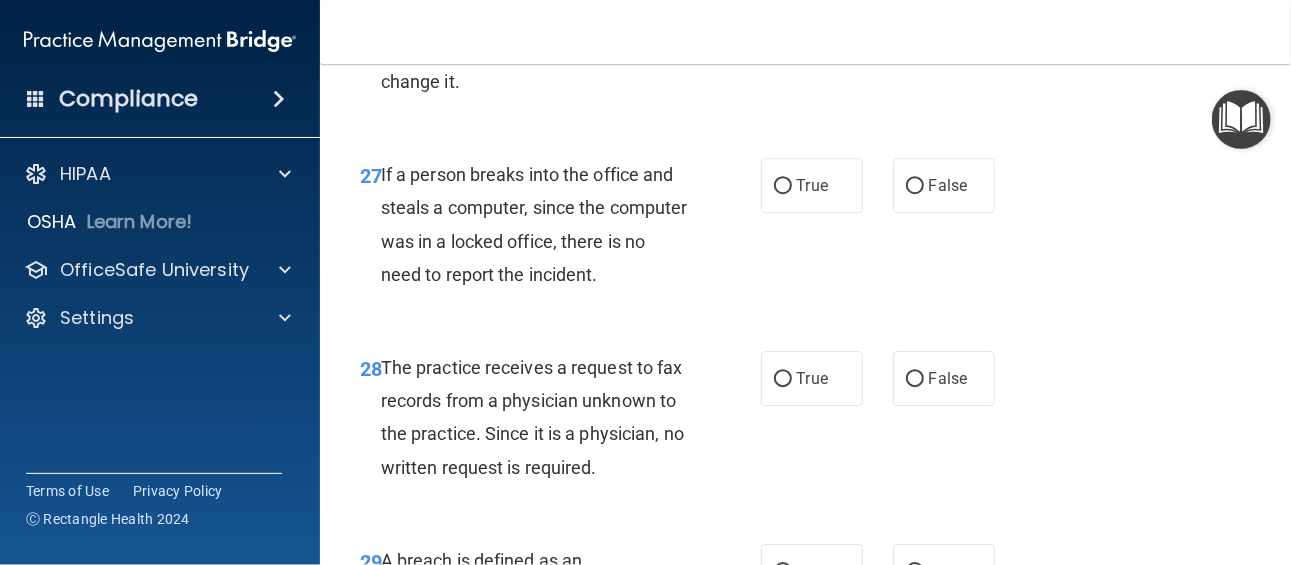 scroll, scrollTop: 5316, scrollLeft: 0, axis: vertical 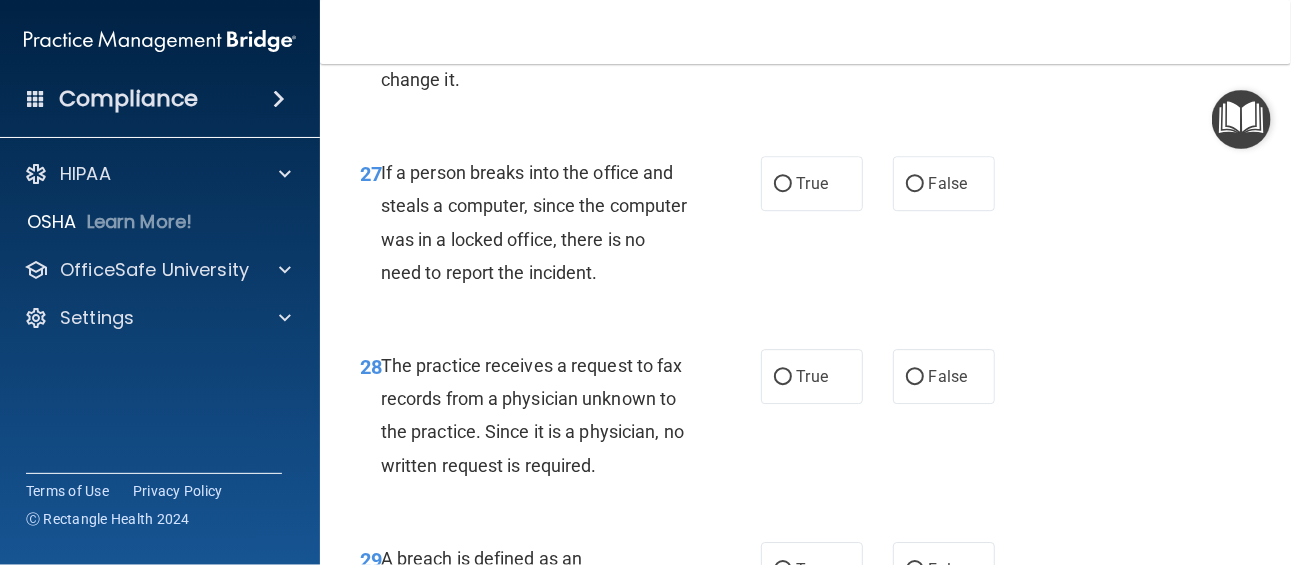 click on "True" at bounding box center (812, -10) 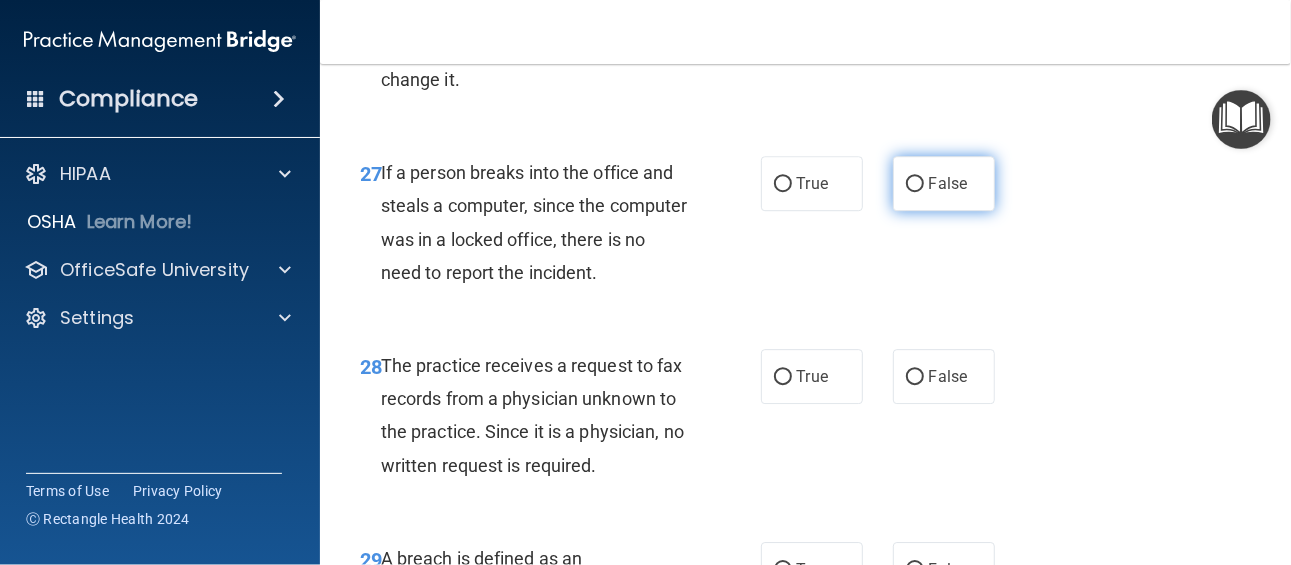 click on "False" at bounding box center [944, 183] 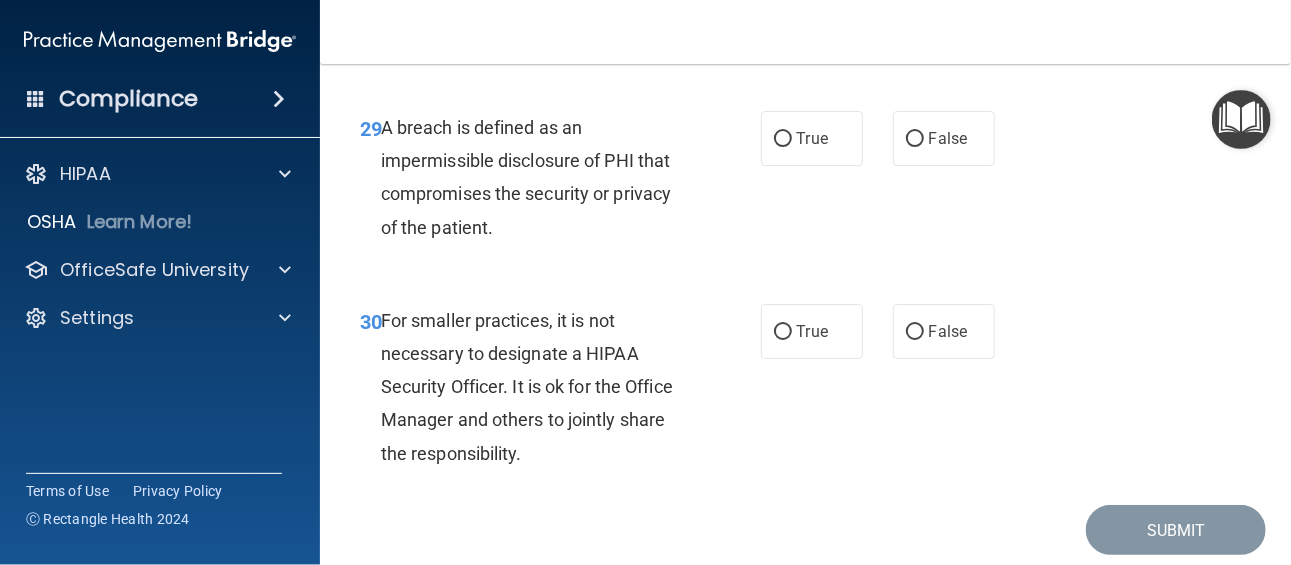scroll, scrollTop: 5743, scrollLeft: 0, axis: vertical 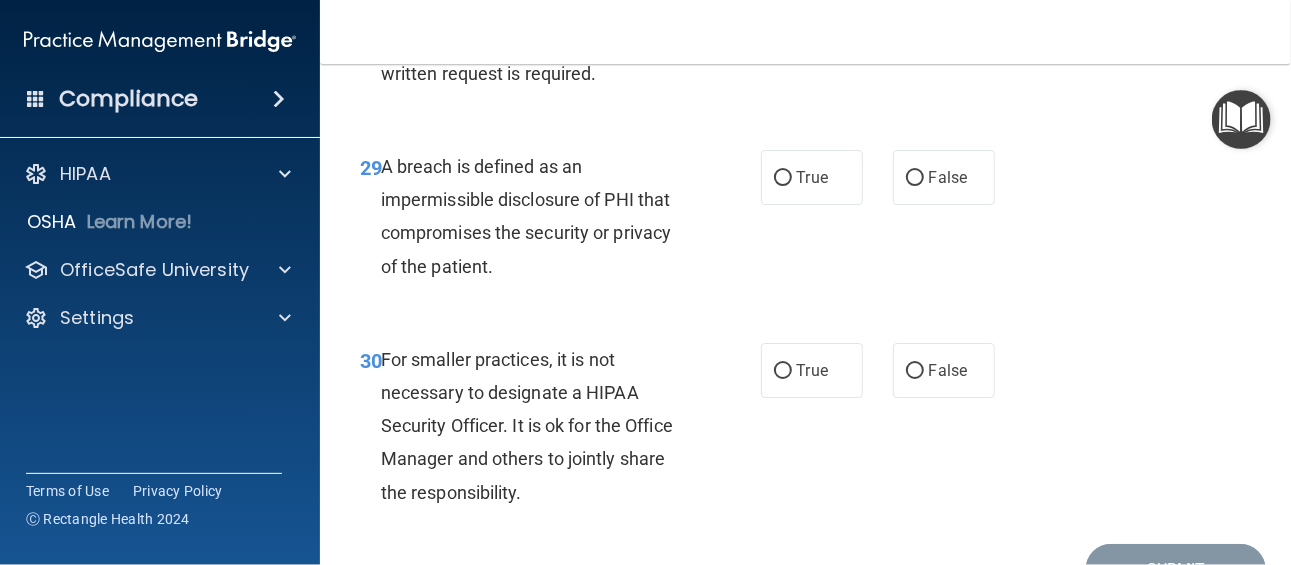 click on "False" at bounding box center (948, -16) 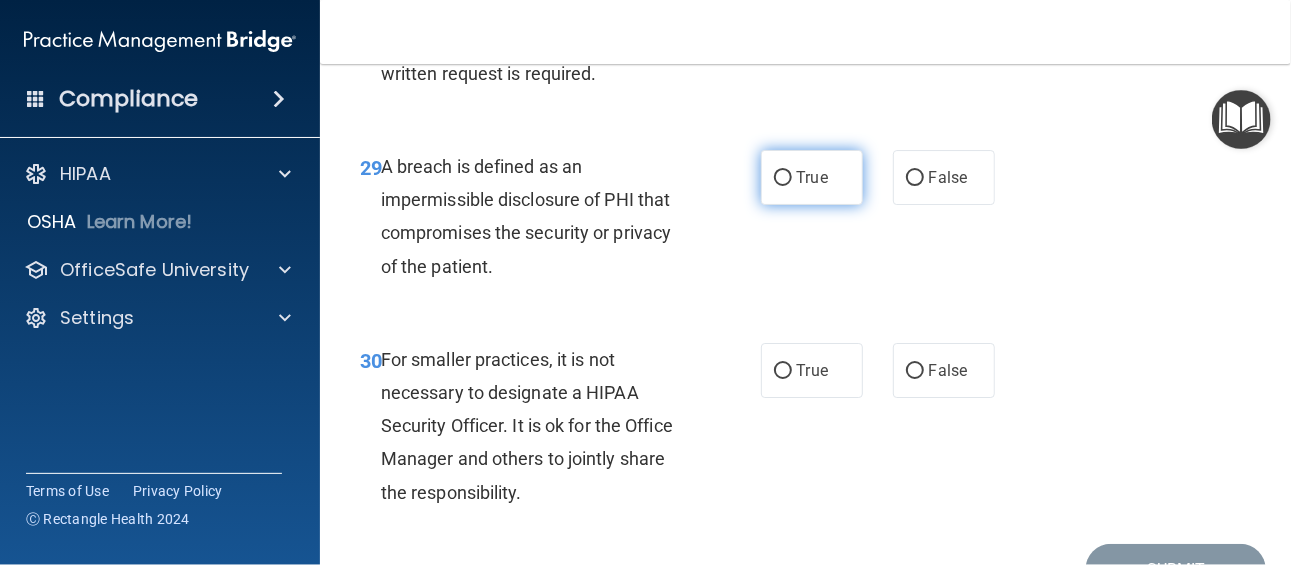 click on "True" at bounding box center [812, 177] 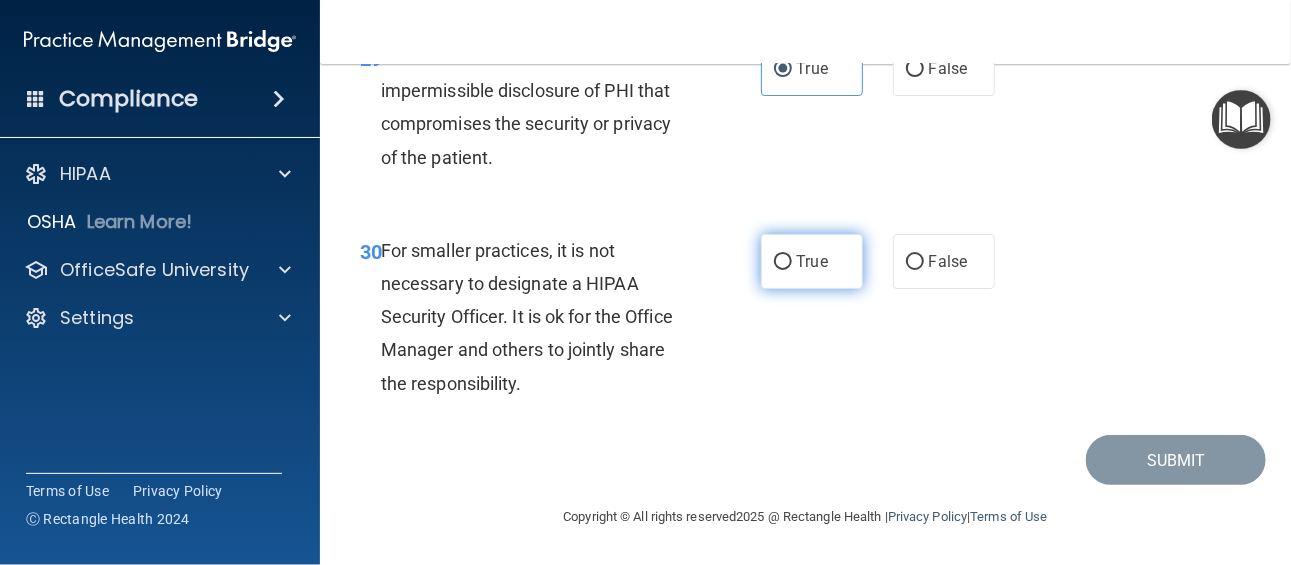scroll, scrollTop: 5893, scrollLeft: 0, axis: vertical 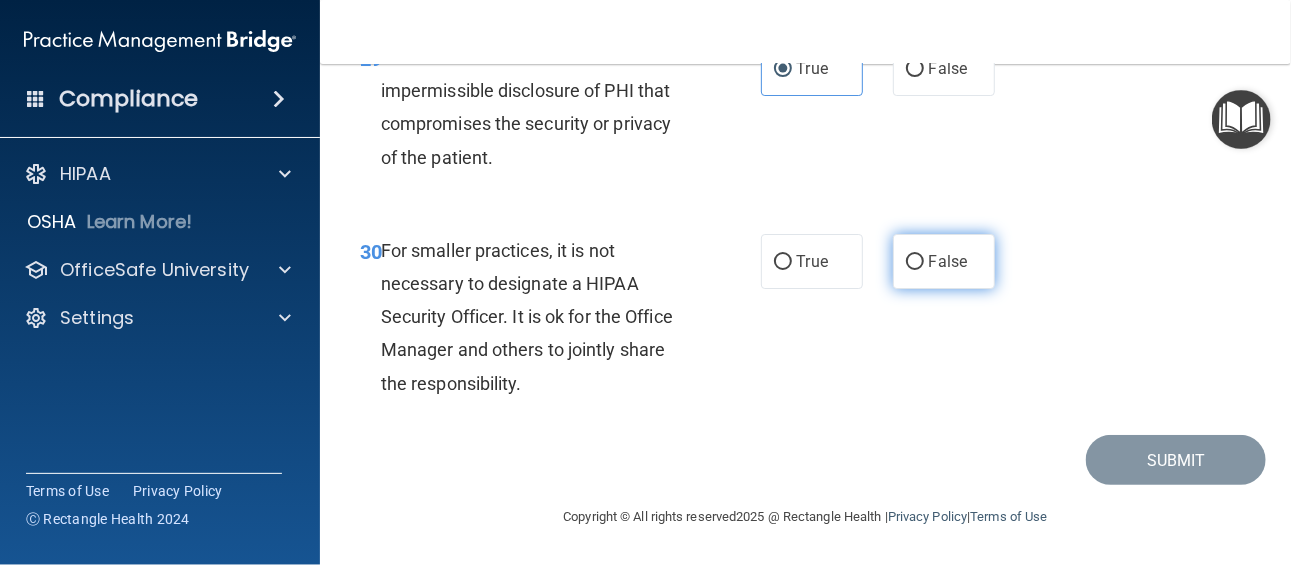 click on "False" at bounding box center (944, 261) 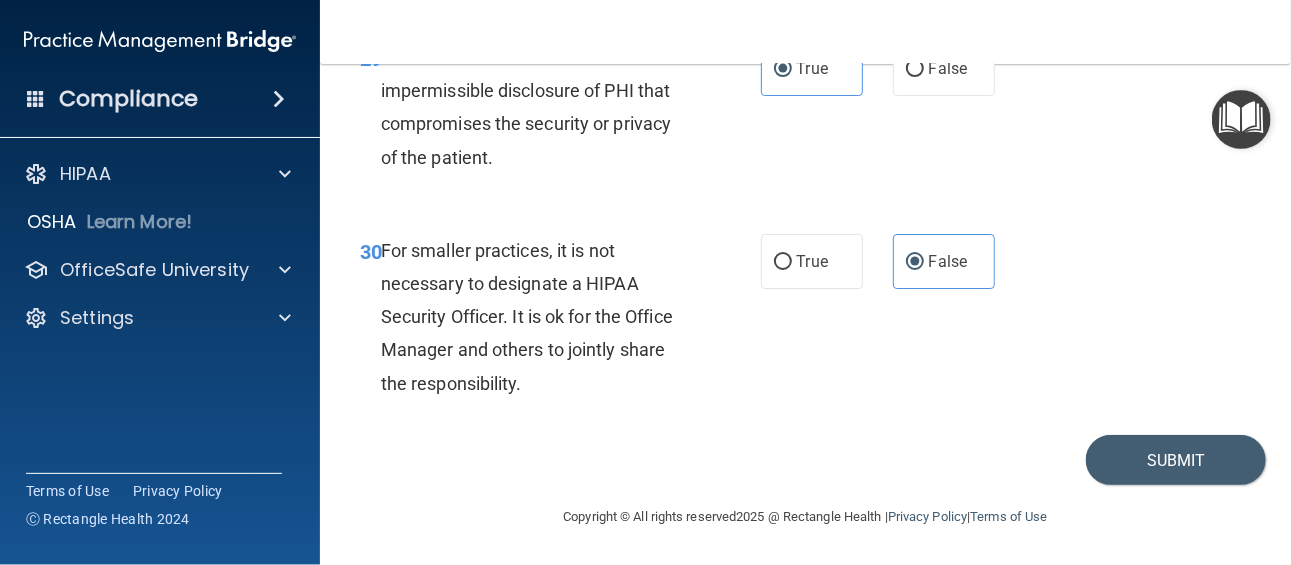 scroll, scrollTop: 5984, scrollLeft: 0, axis: vertical 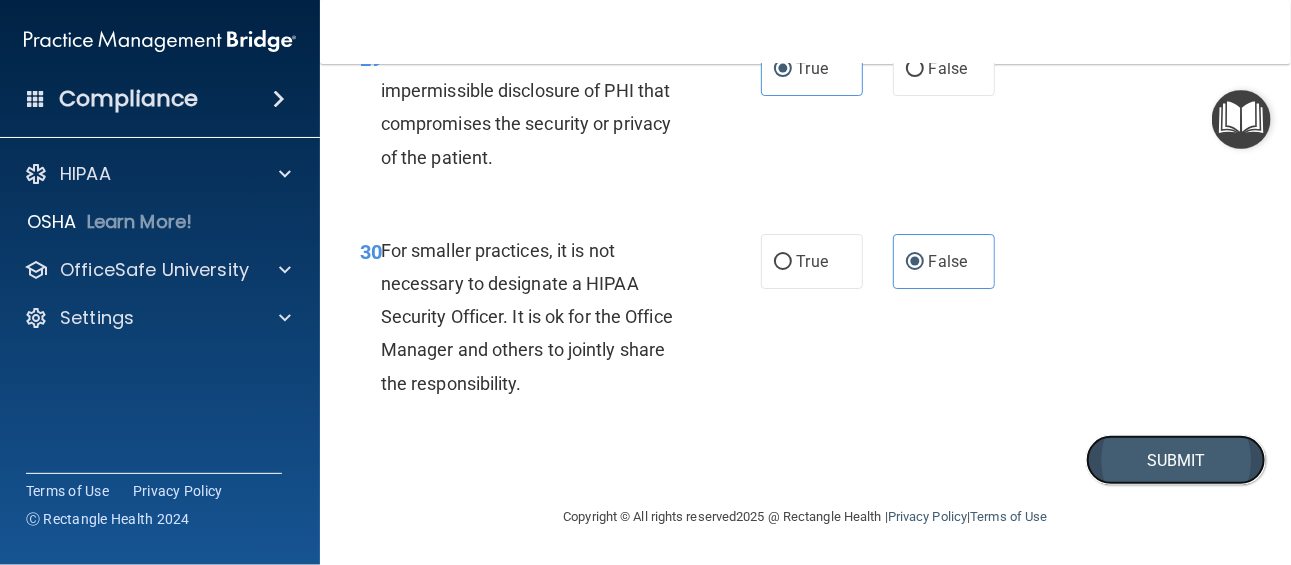 click on "Submit" at bounding box center (1176, 460) 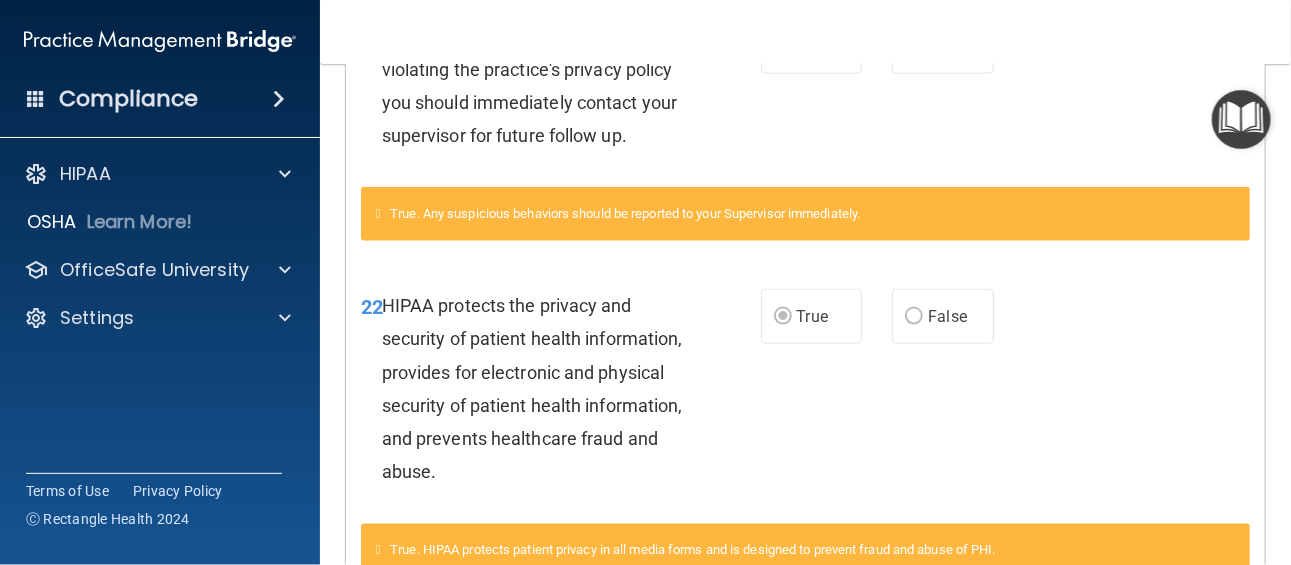 scroll, scrollTop: 1211, scrollLeft: 0, axis: vertical 